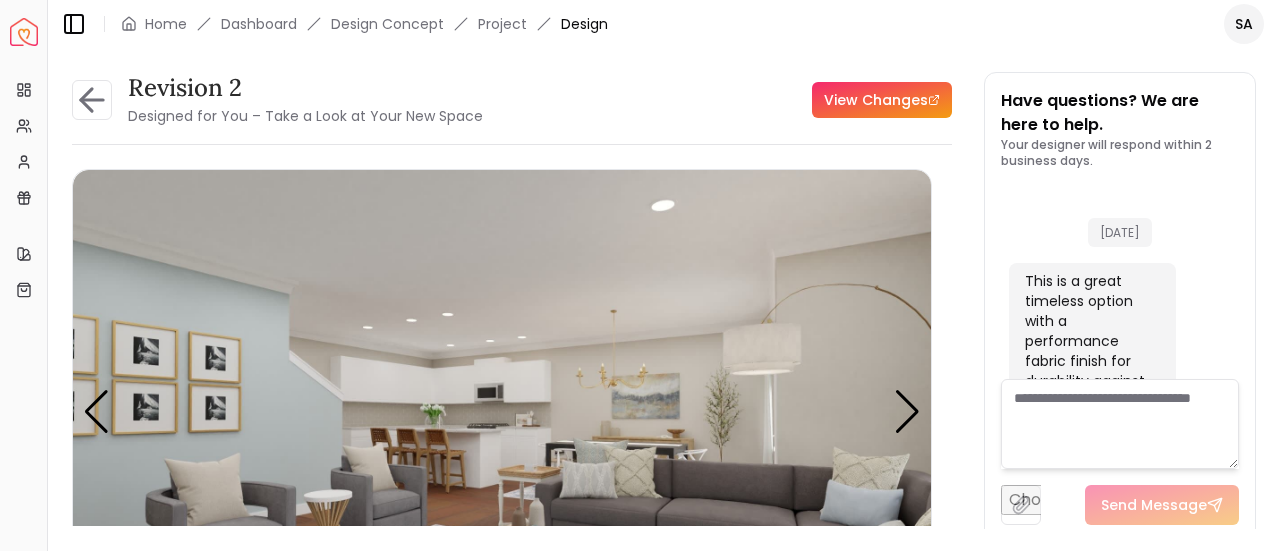 scroll, scrollTop: 0, scrollLeft: 0, axis: both 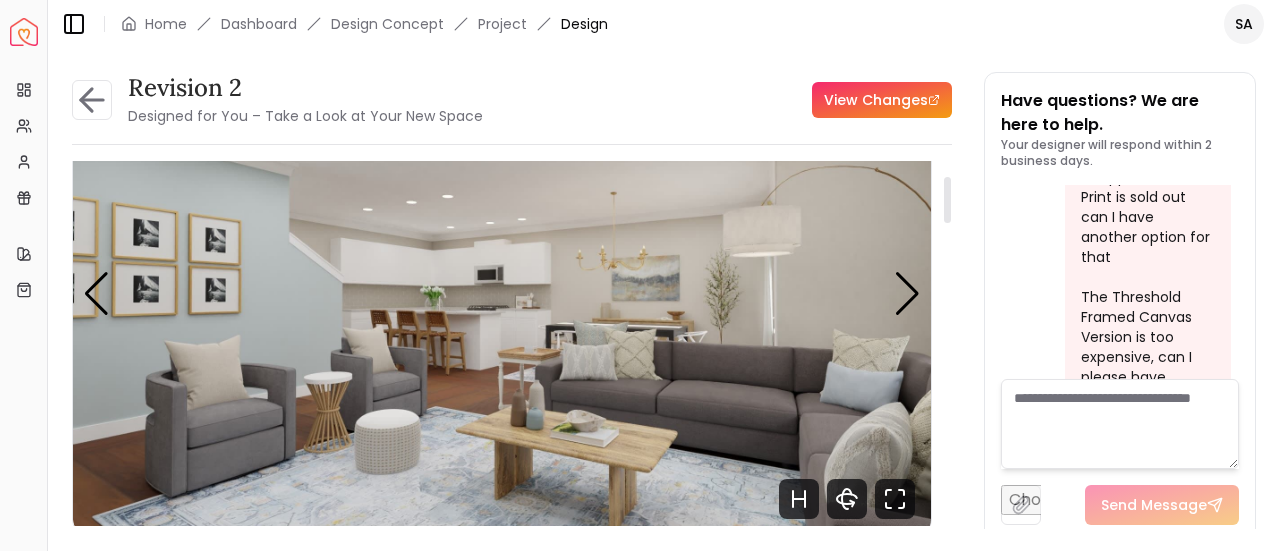 click at bounding box center [907, 294] 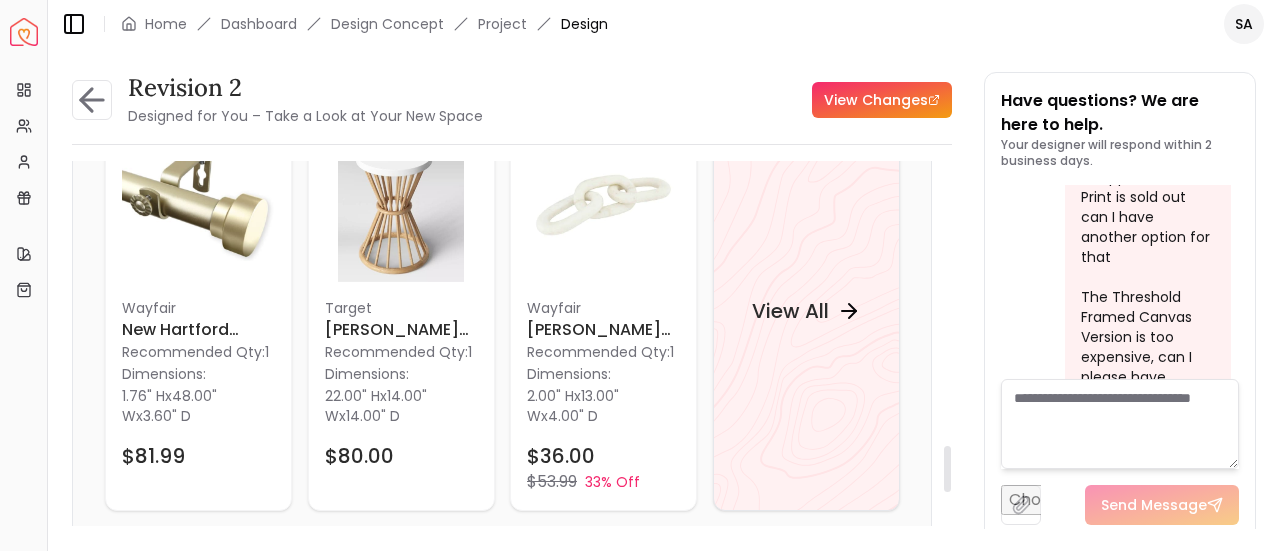 scroll, scrollTop: 2250, scrollLeft: 0, axis: vertical 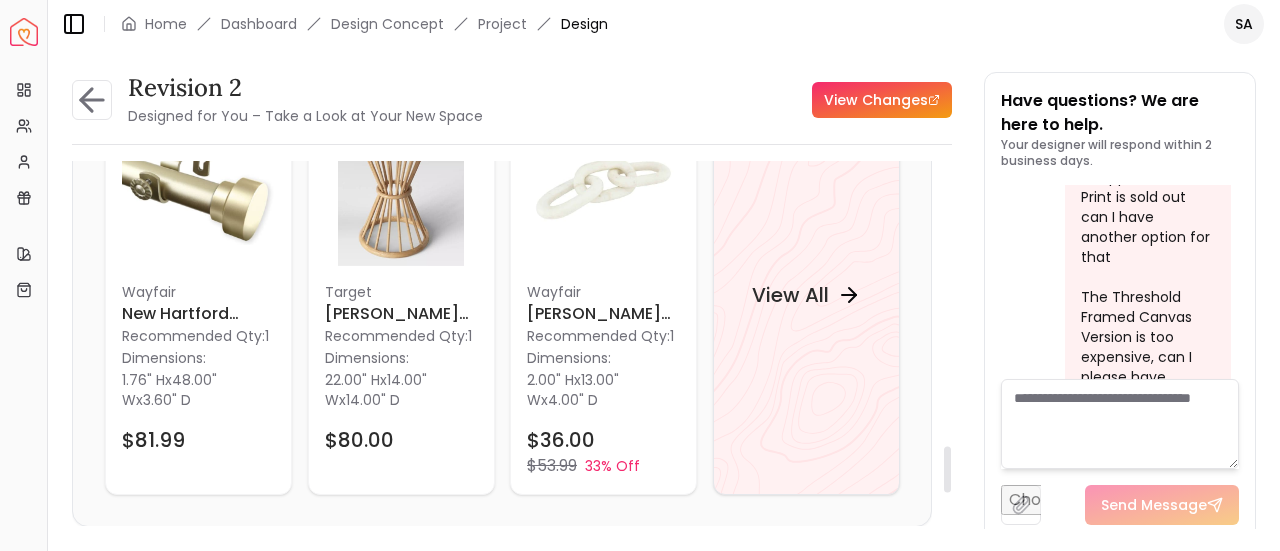 click on "View All" at bounding box center [806, 295] 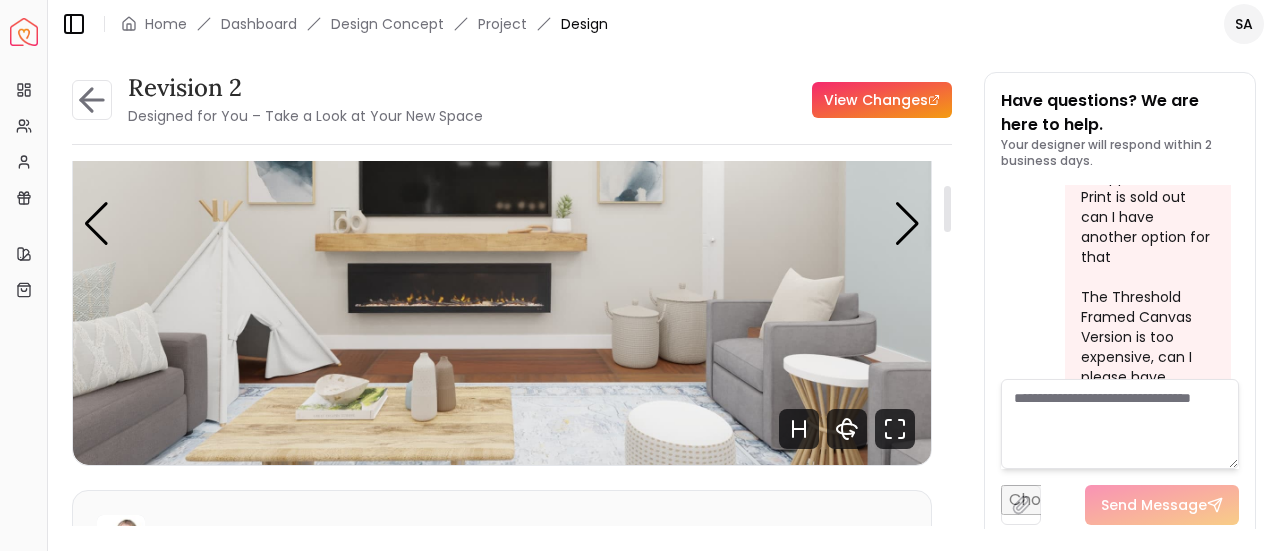 scroll, scrollTop: 190, scrollLeft: 0, axis: vertical 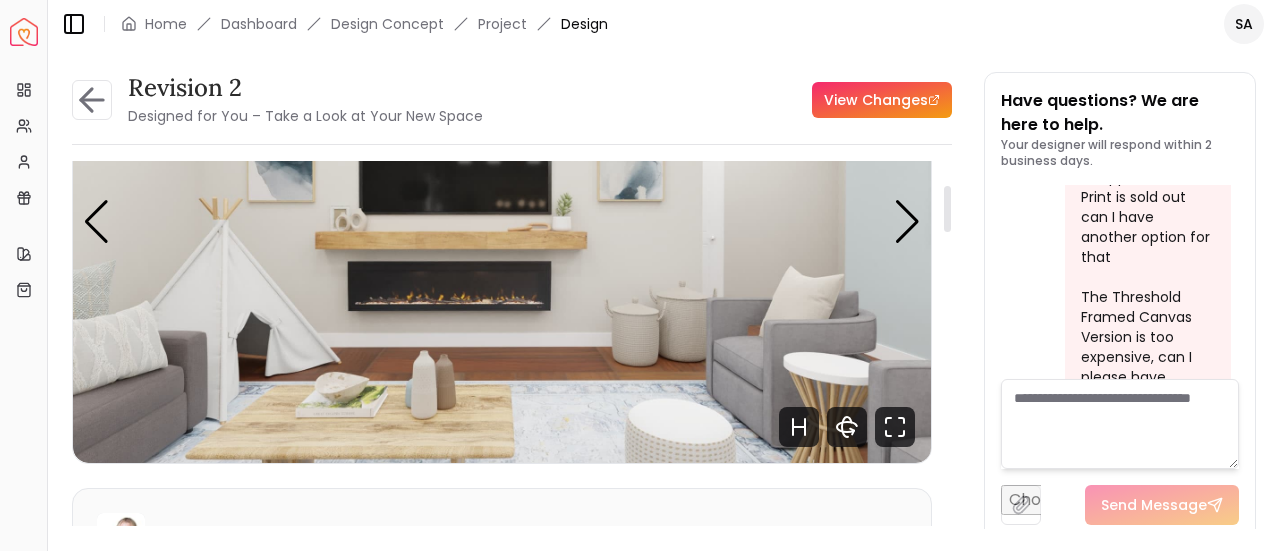 click at bounding box center [502, 221] 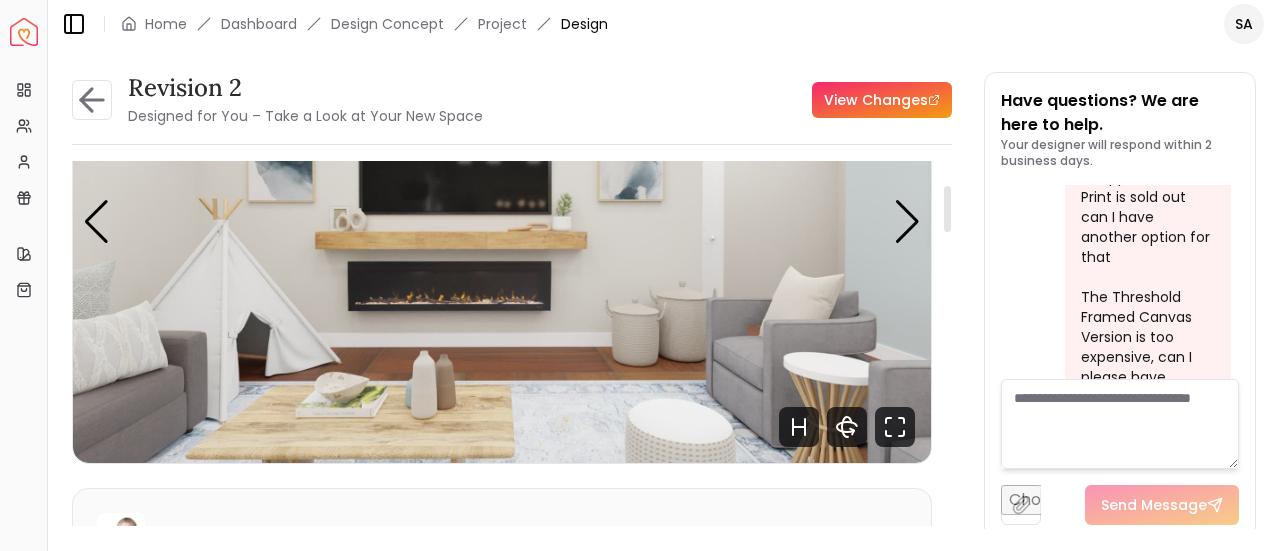 click at bounding box center (907, 222) 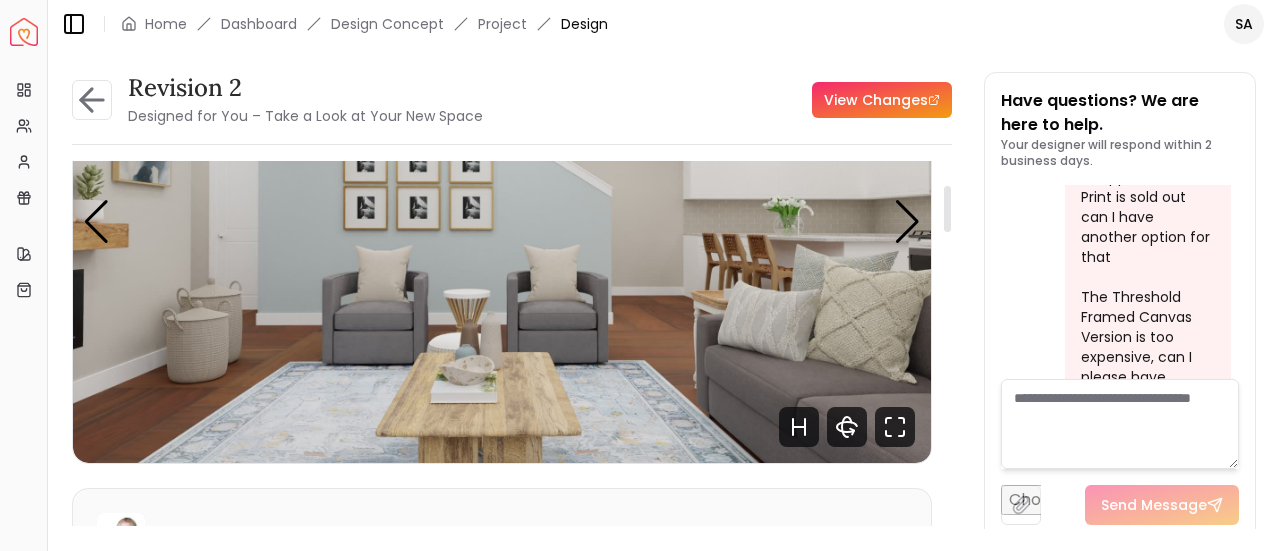 click at bounding box center (907, 222) 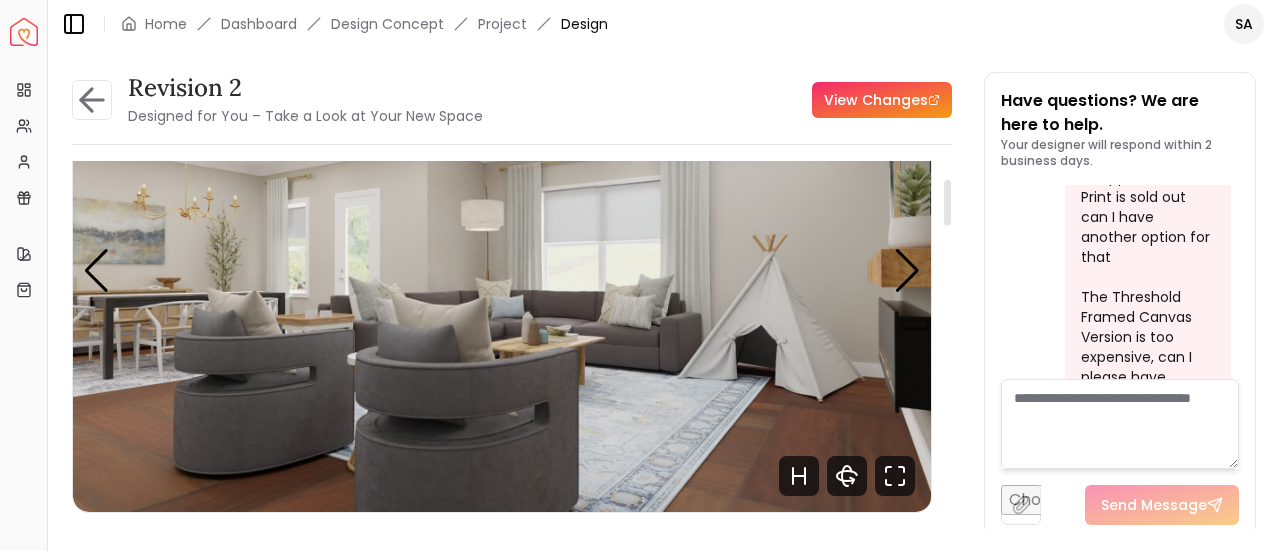 scroll, scrollTop: 140, scrollLeft: 0, axis: vertical 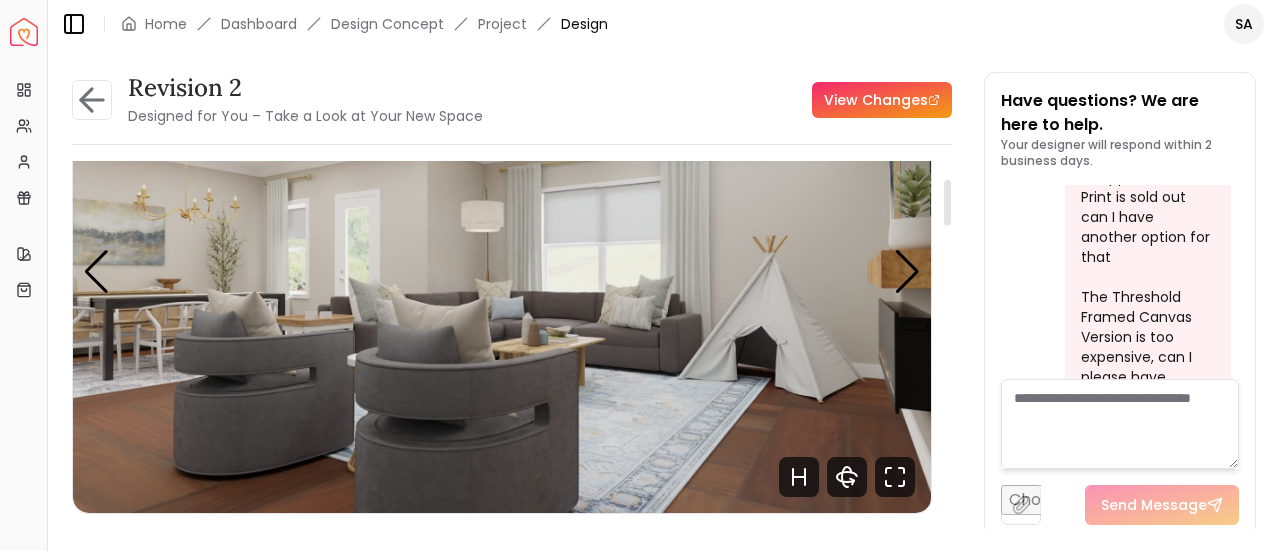 click 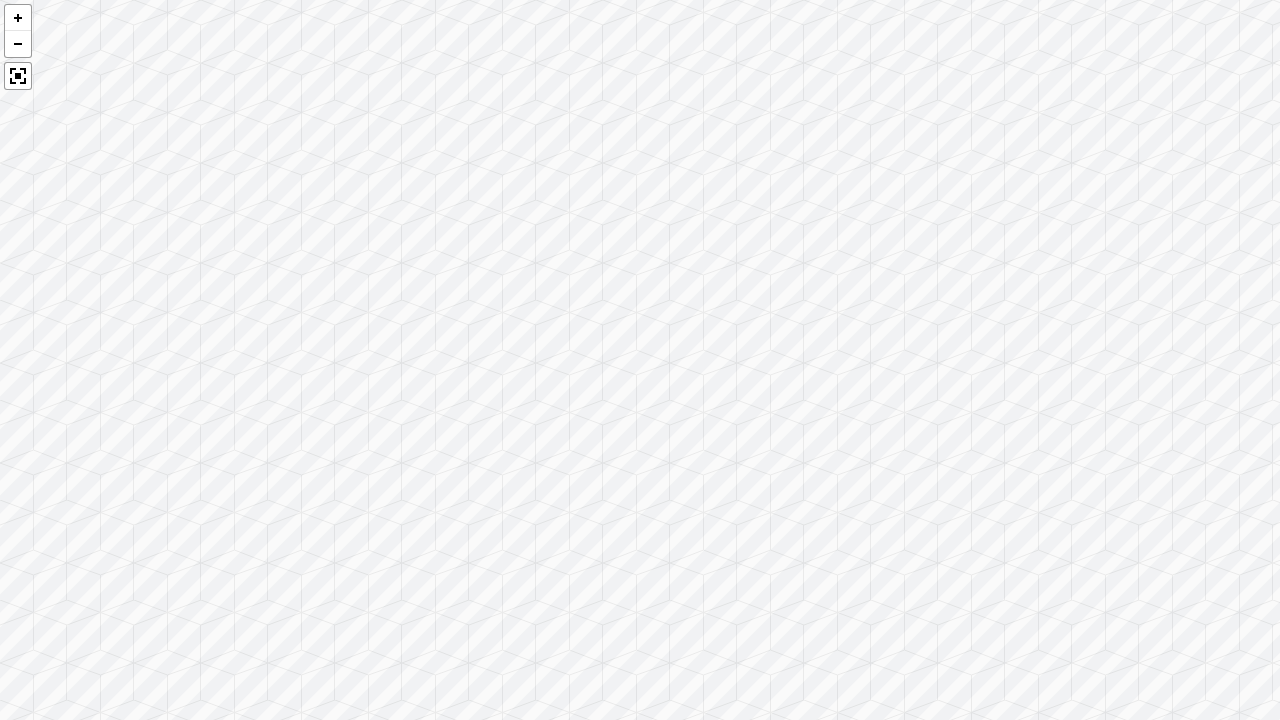 drag, startPoint x: 696, startPoint y: 432, endPoint x: 923, endPoint y: 342, distance: 244.1905 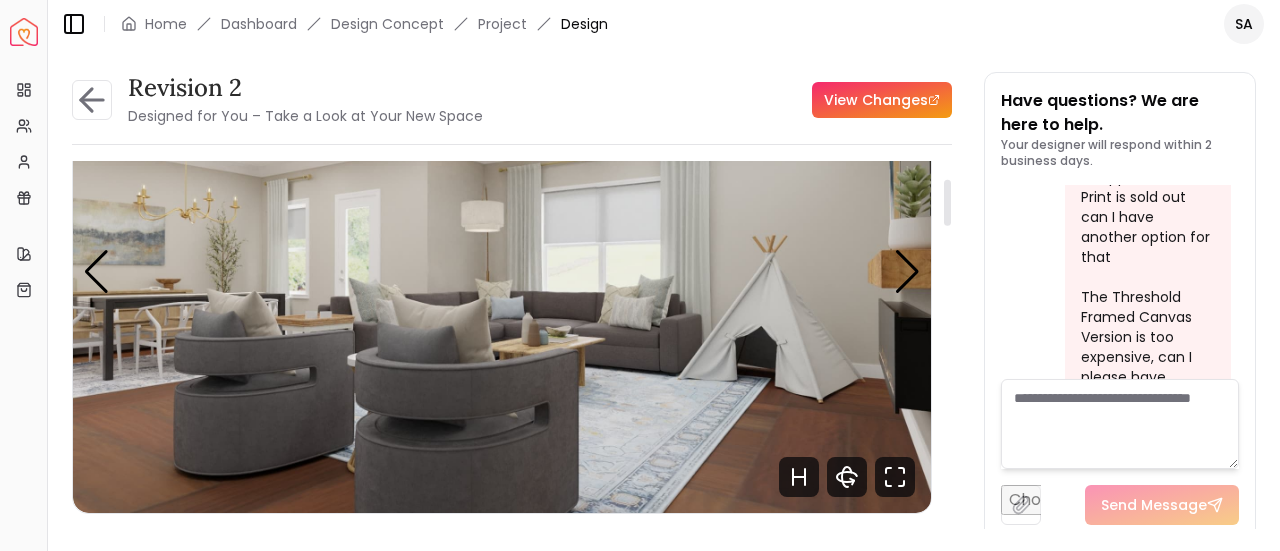 click at bounding box center (907, 272) 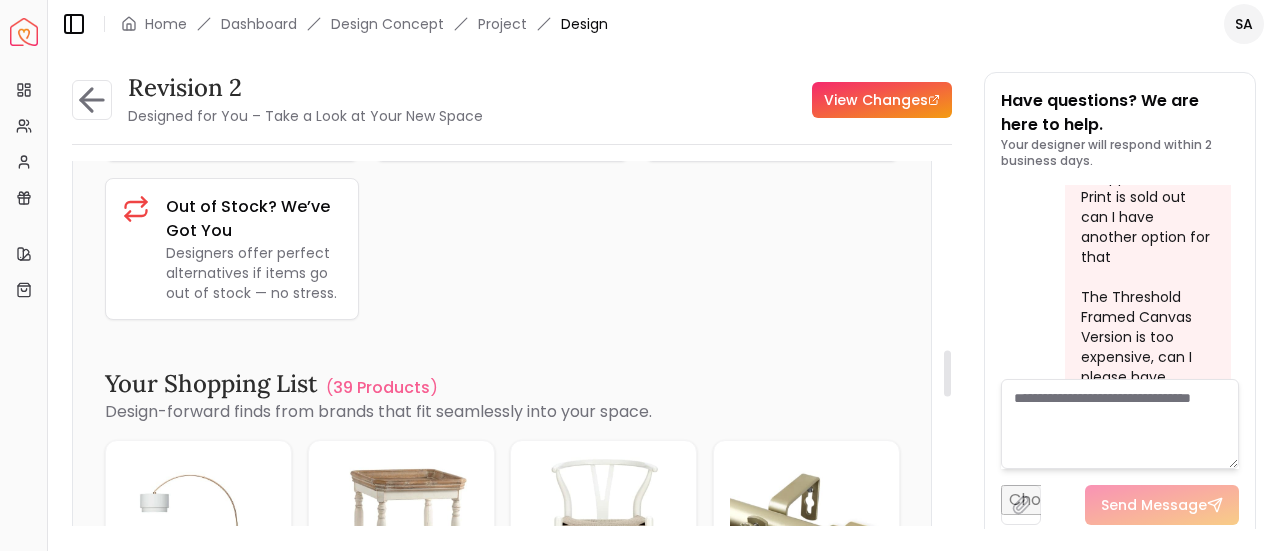 scroll, scrollTop: 1494, scrollLeft: 0, axis: vertical 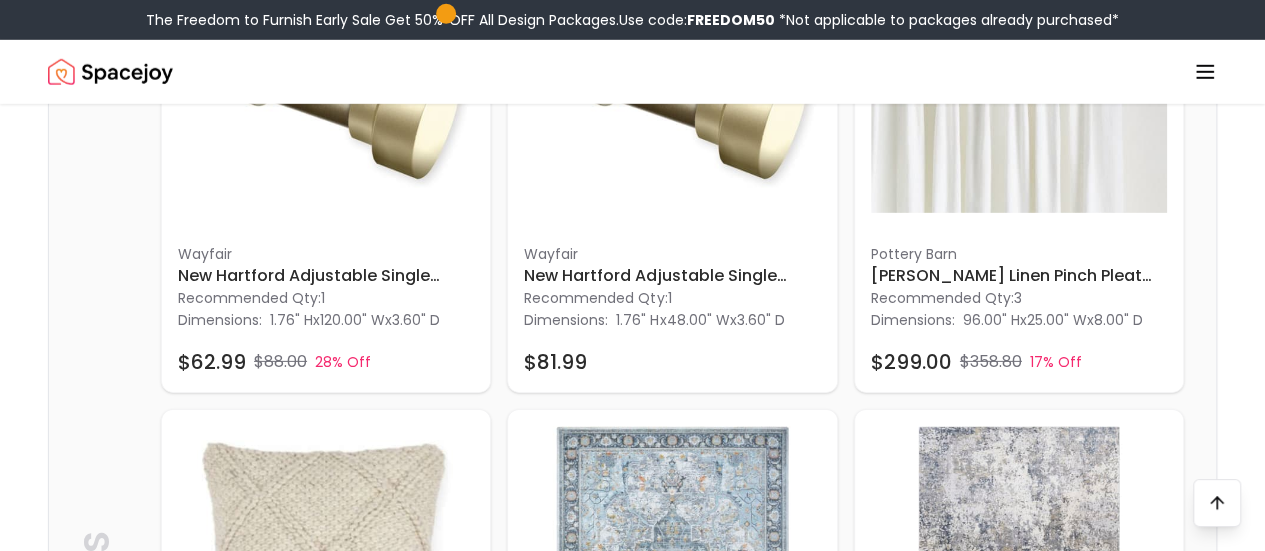 click at bounding box center (672, 1068) 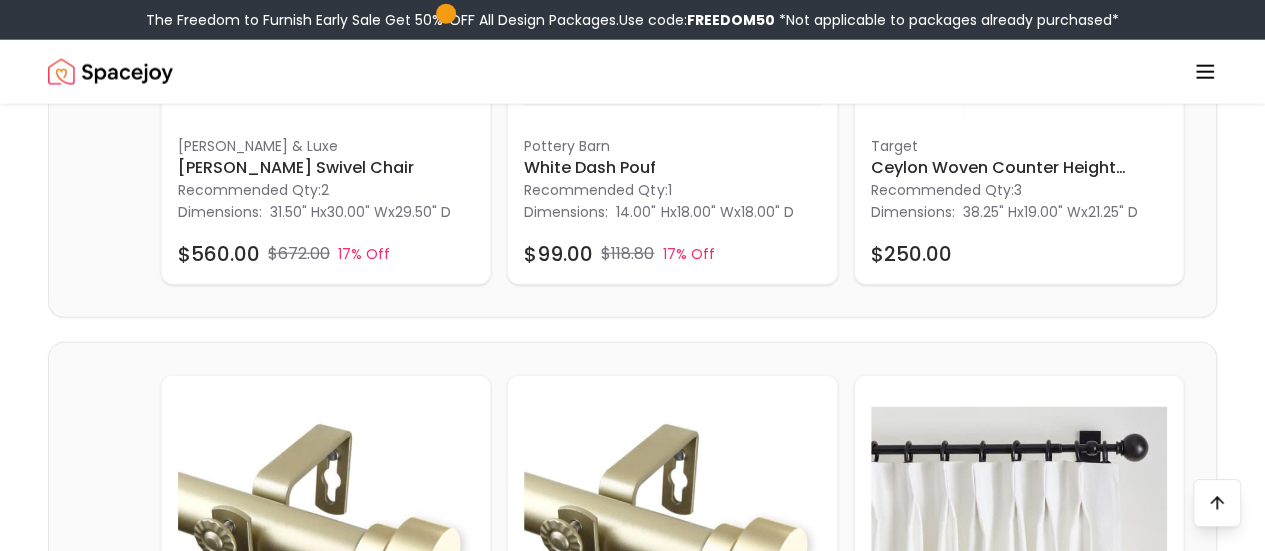scroll, scrollTop: 2486, scrollLeft: 0, axis: vertical 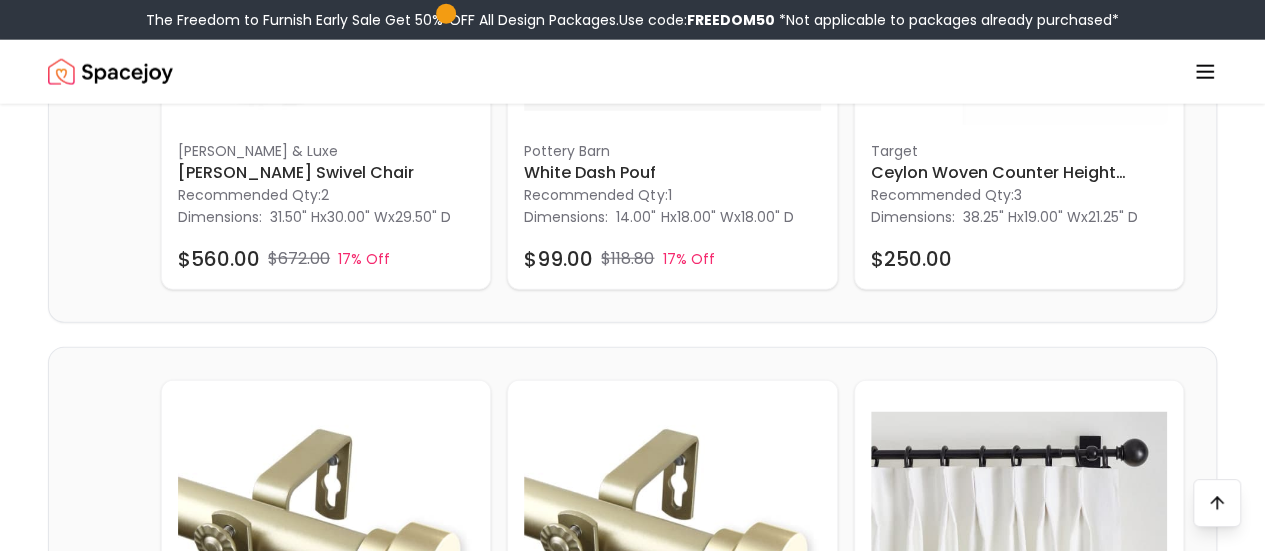 click at bounding box center [326, 1040] 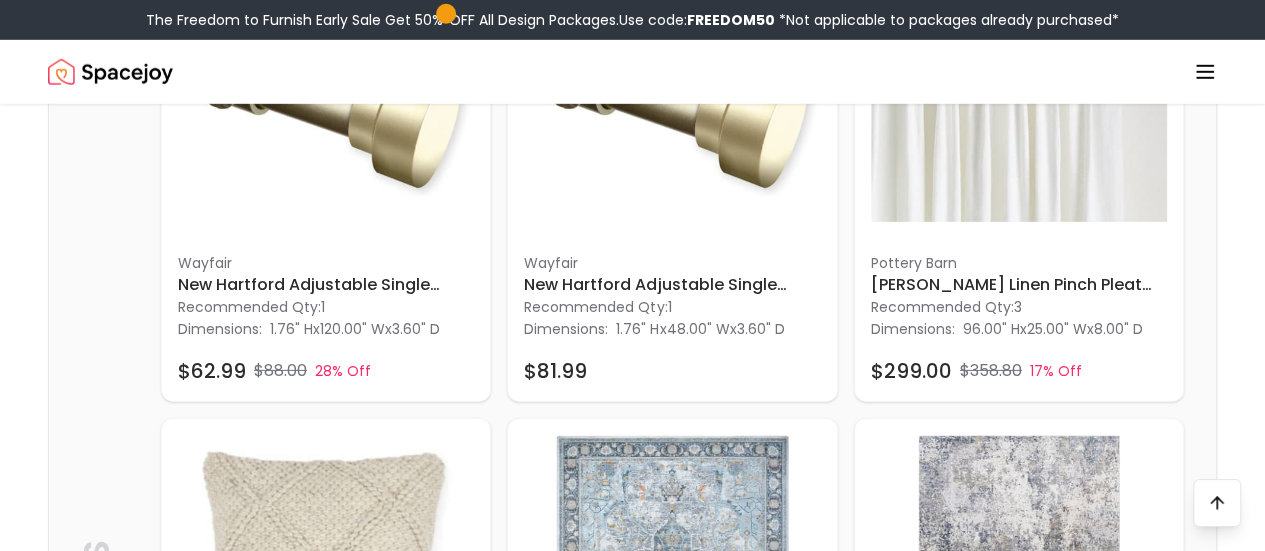 scroll, scrollTop: 2940, scrollLeft: 0, axis: vertical 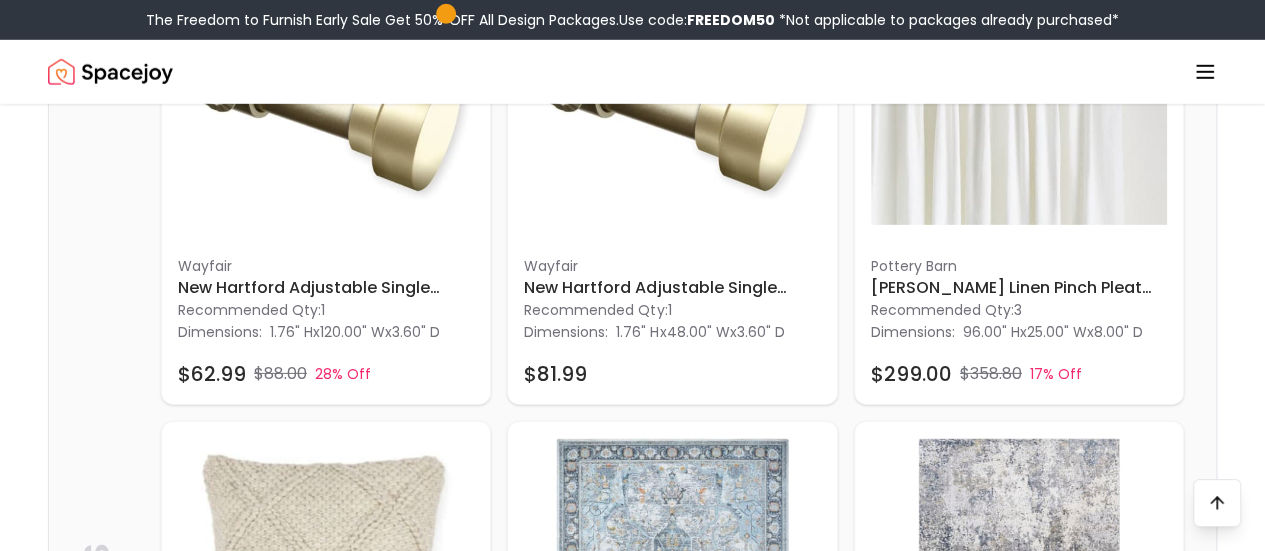 click at bounding box center (326, 1080) 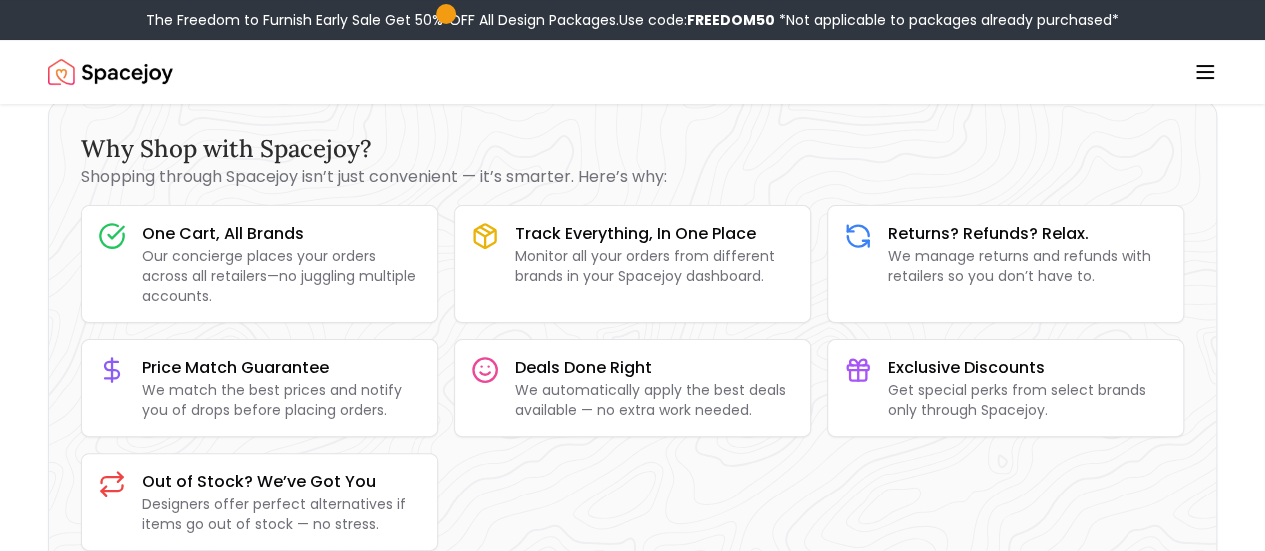 scroll, scrollTop: 72, scrollLeft: 0, axis: vertical 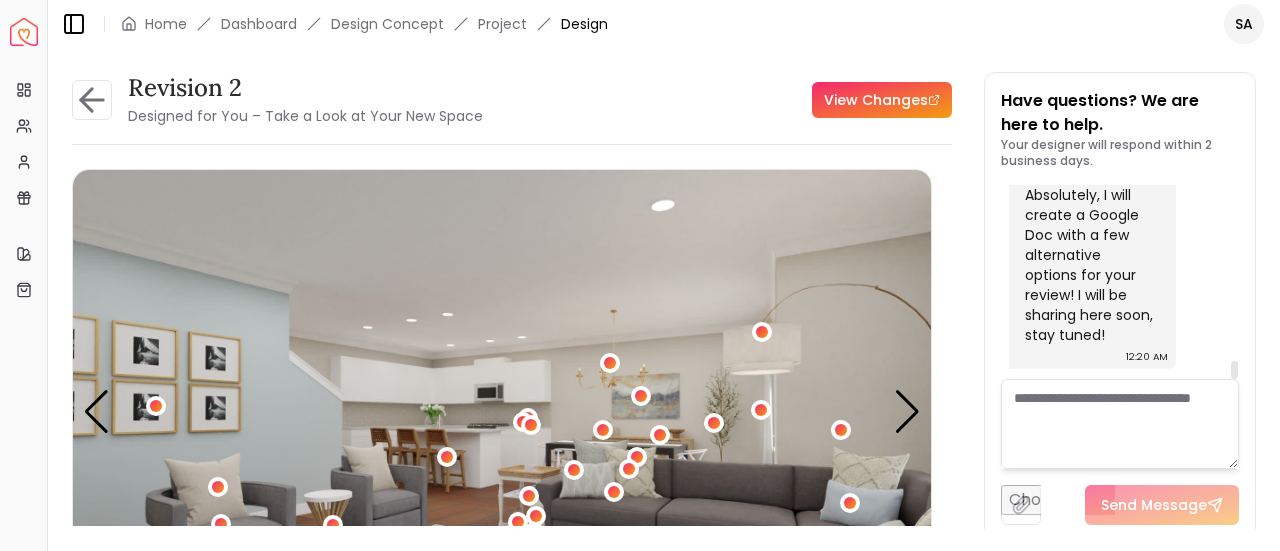 click at bounding box center (1120, 424) 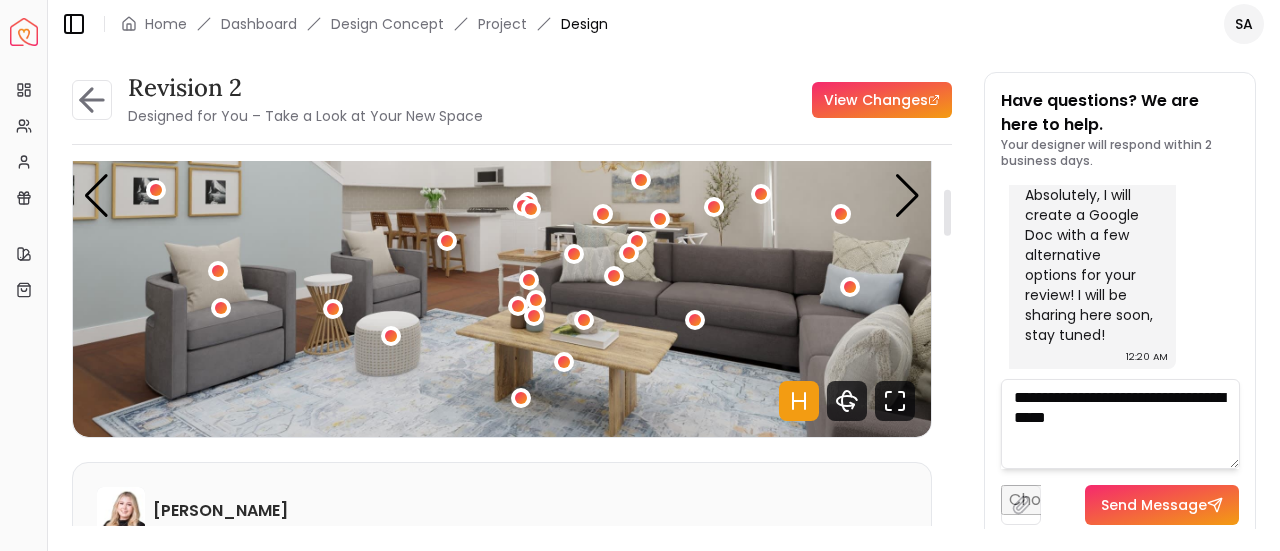 scroll, scrollTop: 219, scrollLeft: 0, axis: vertical 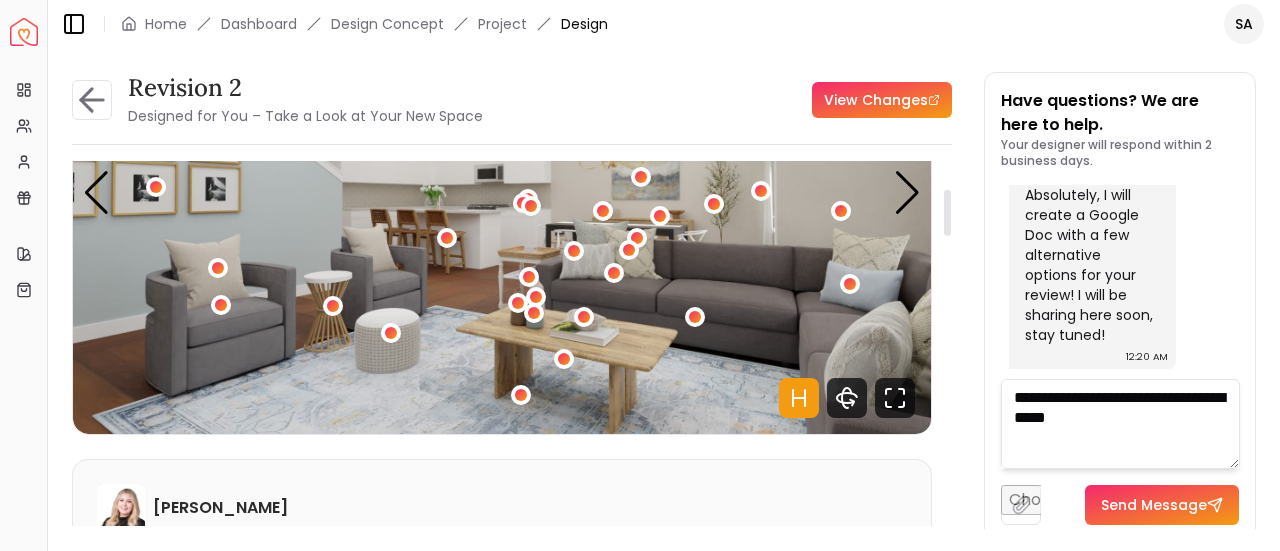 click at bounding box center (907, 193) 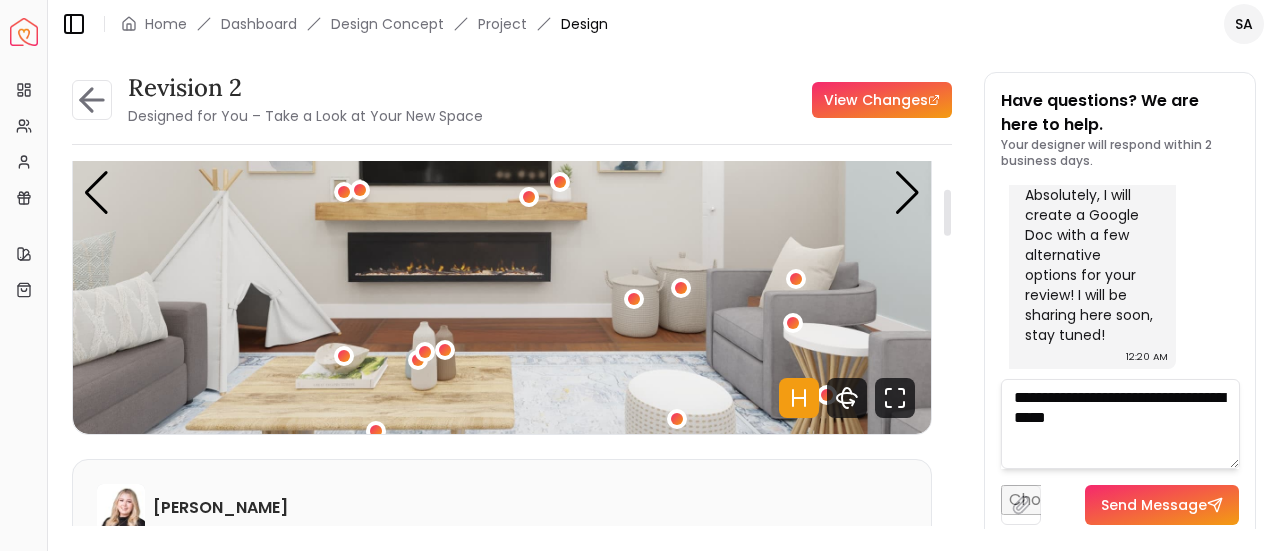 click at bounding box center (907, 193) 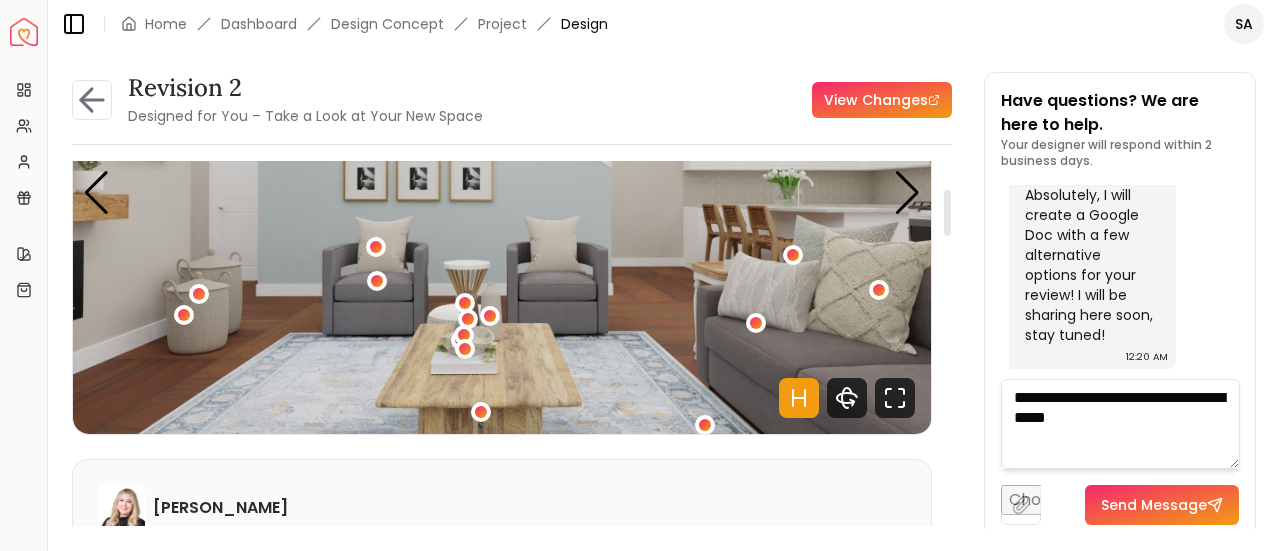 click at bounding box center (907, 193) 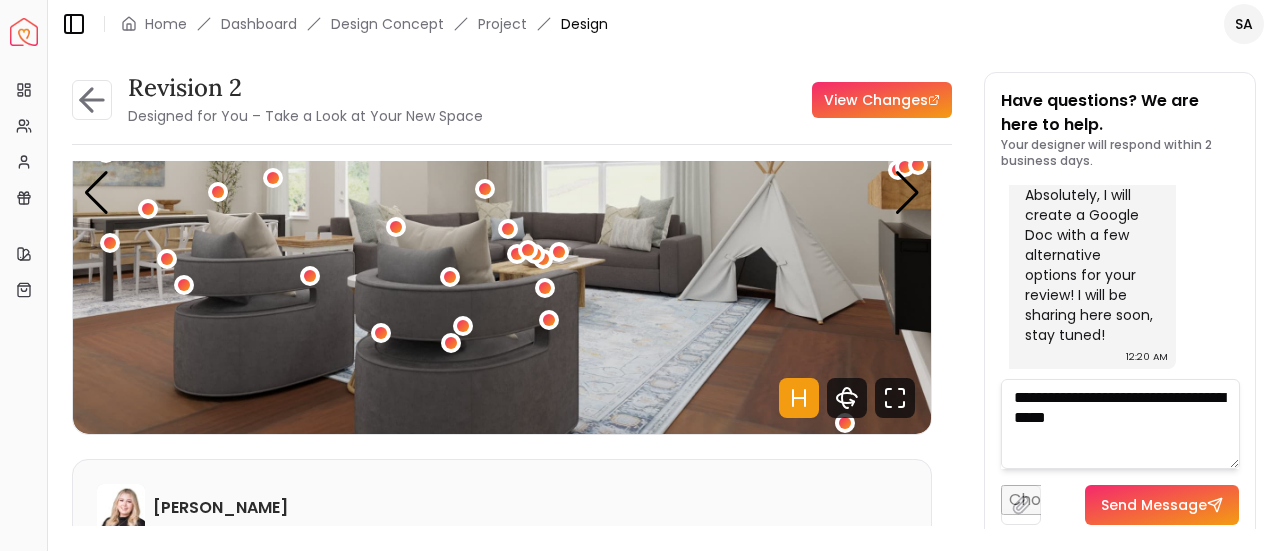 click on "**********" at bounding box center [1120, 424] 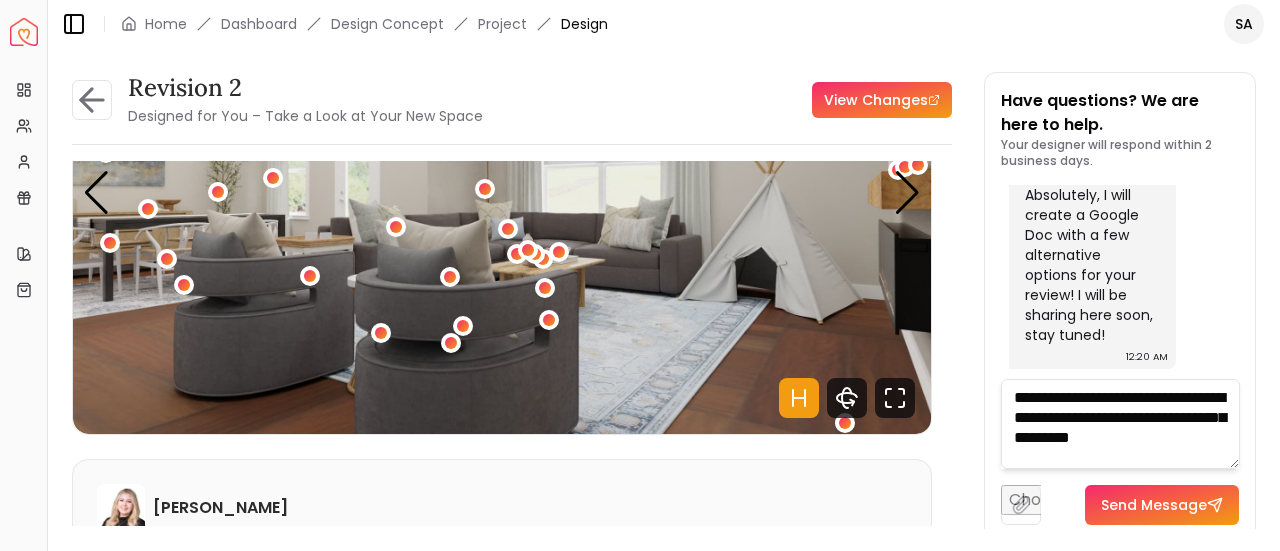 scroll, scrollTop: 0, scrollLeft: 0, axis: both 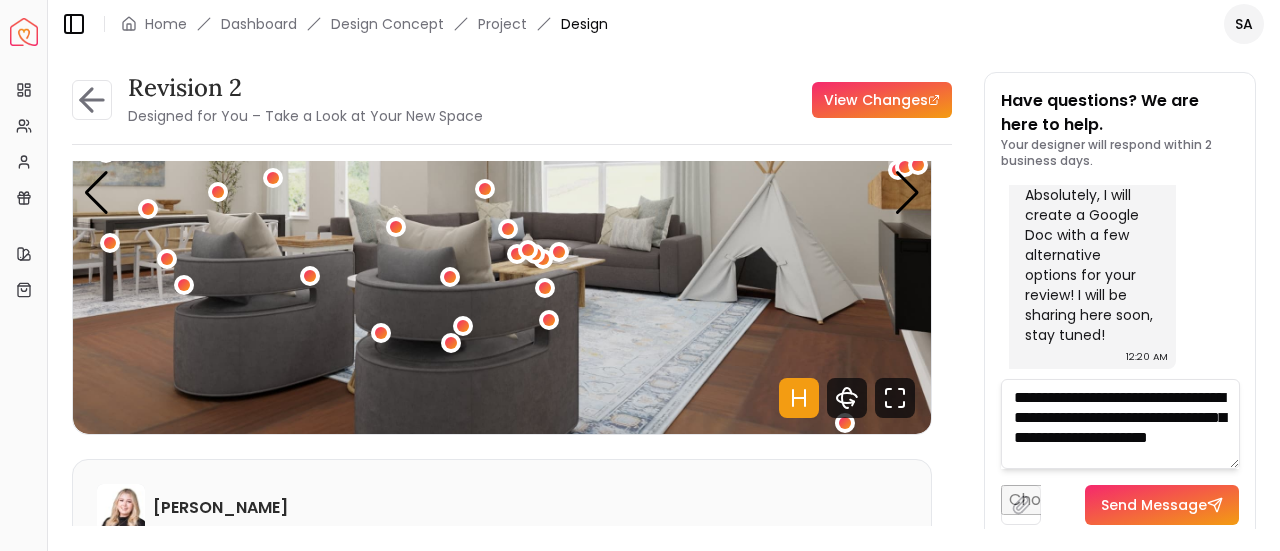 type on "**********" 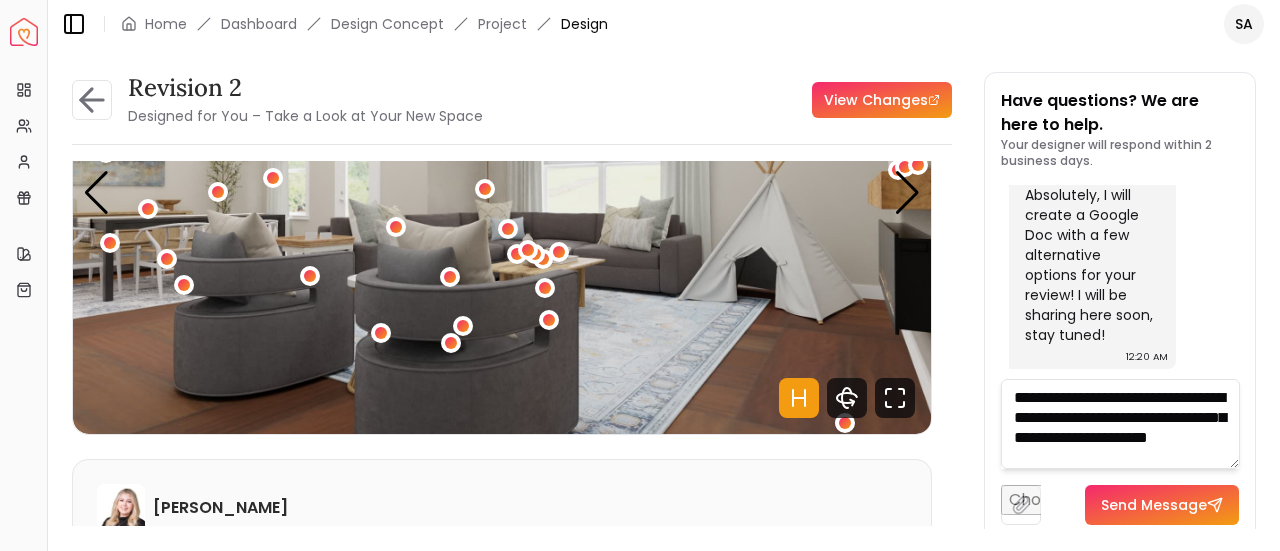 click 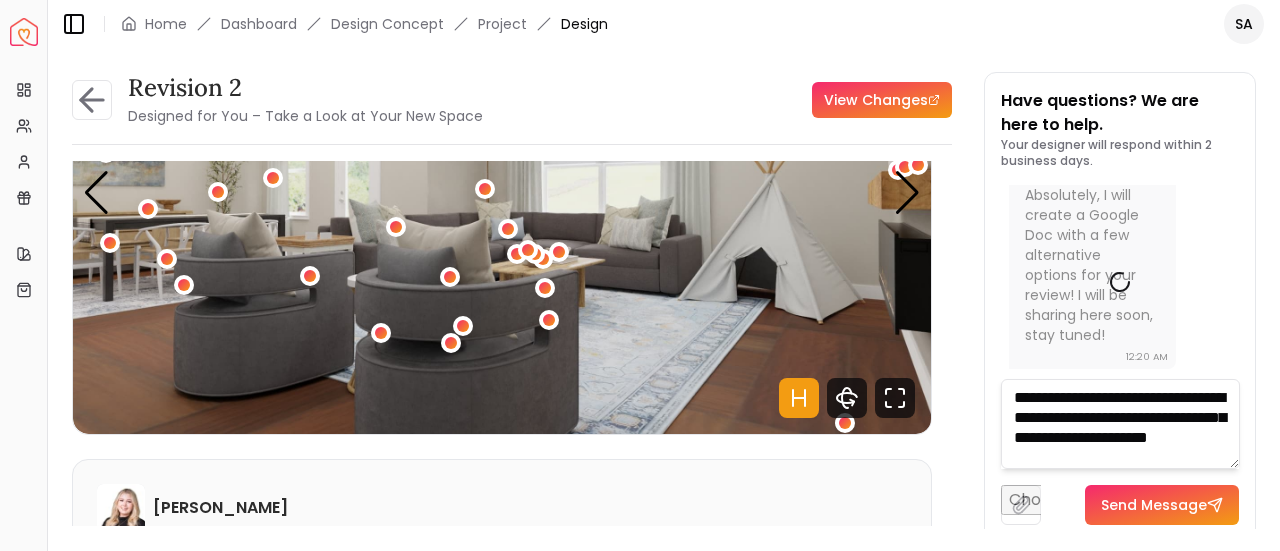 type 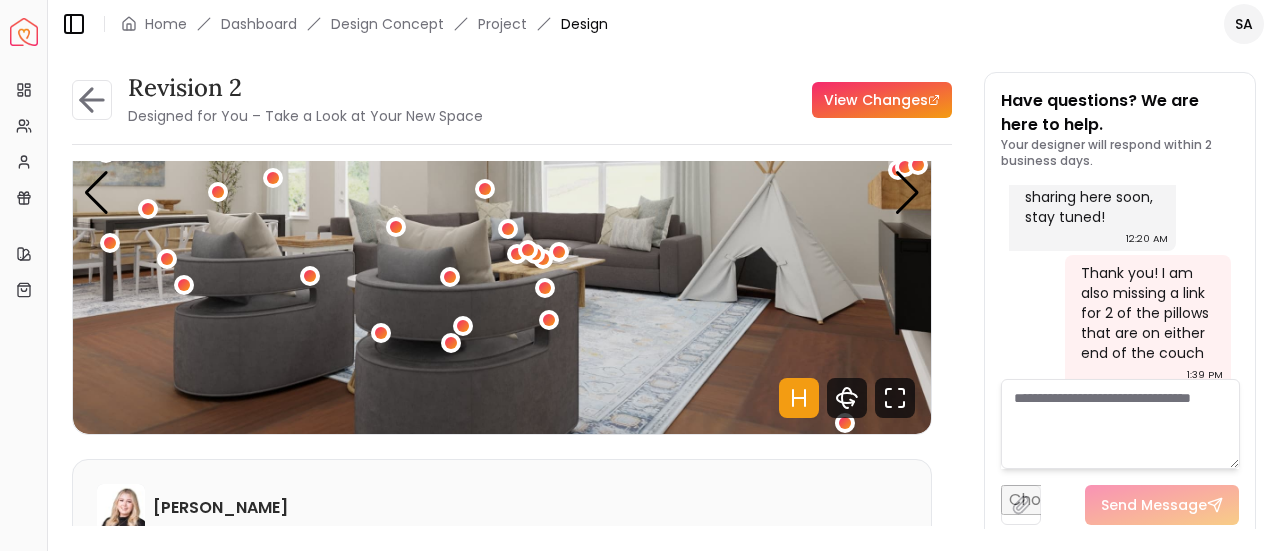 scroll, scrollTop: 0, scrollLeft: 0, axis: both 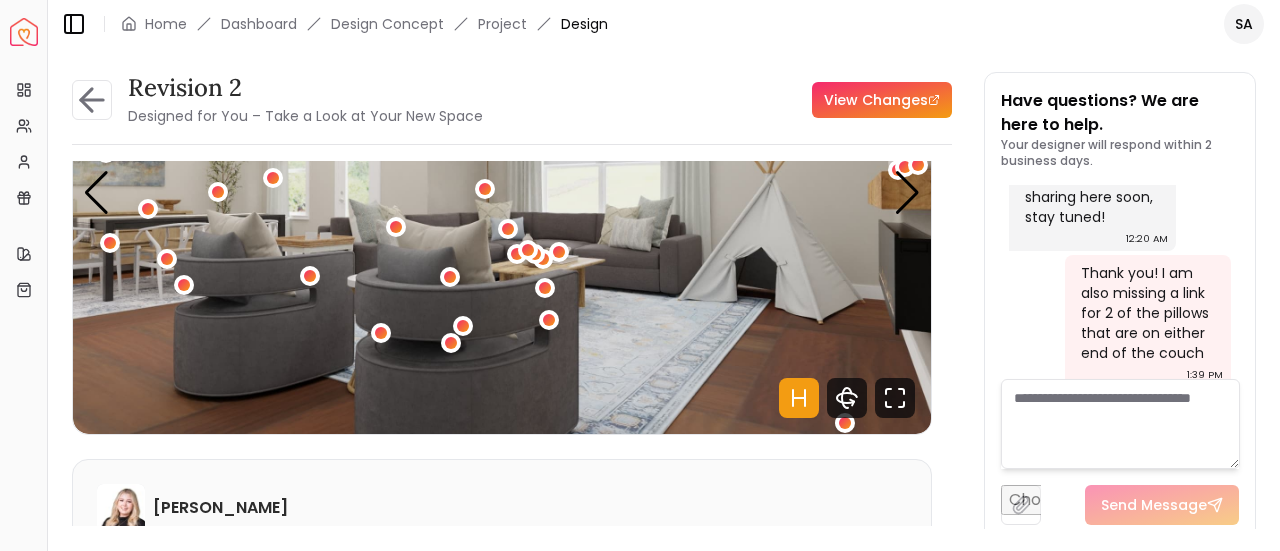 click 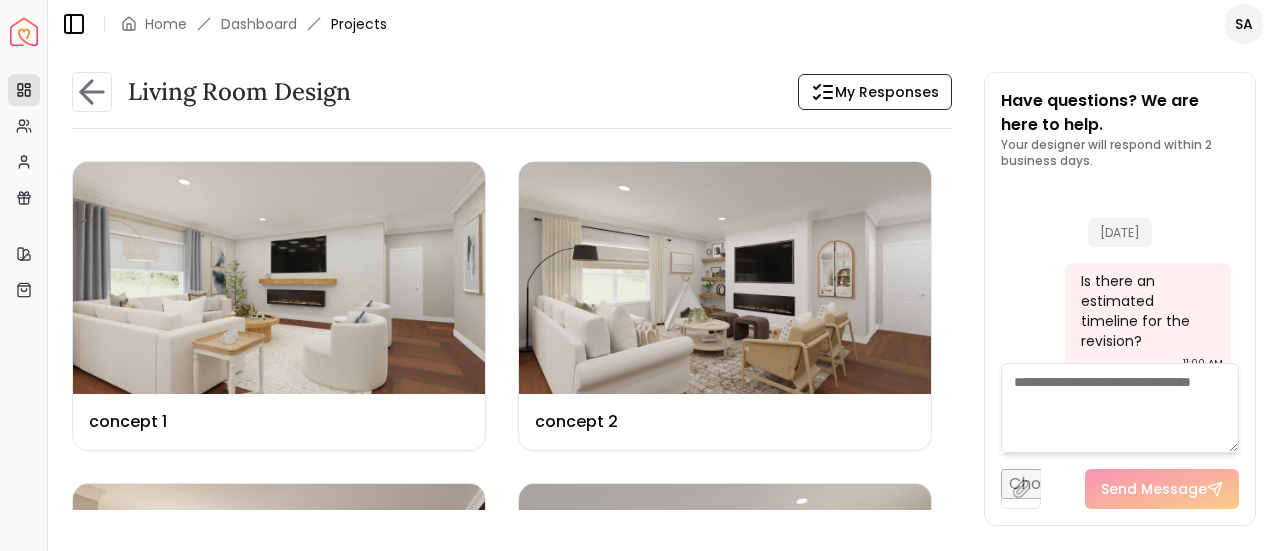 scroll, scrollTop: 6304, scrollLeft: 0, axis: vertical 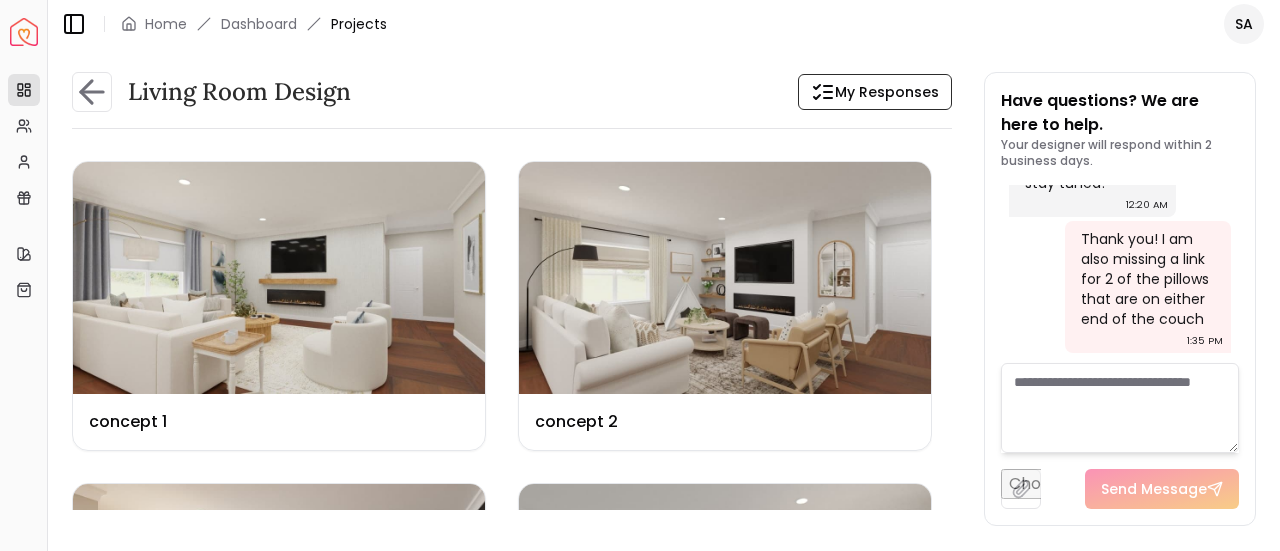click 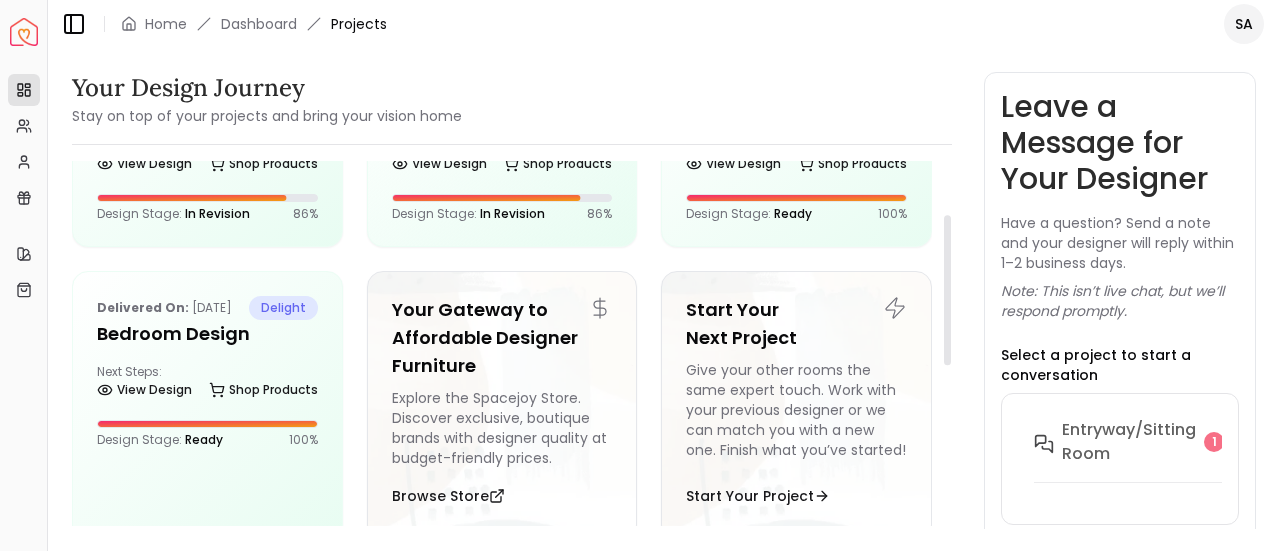 scroll, scrollTop: 139, scrollLeft: 0, axis: vertical 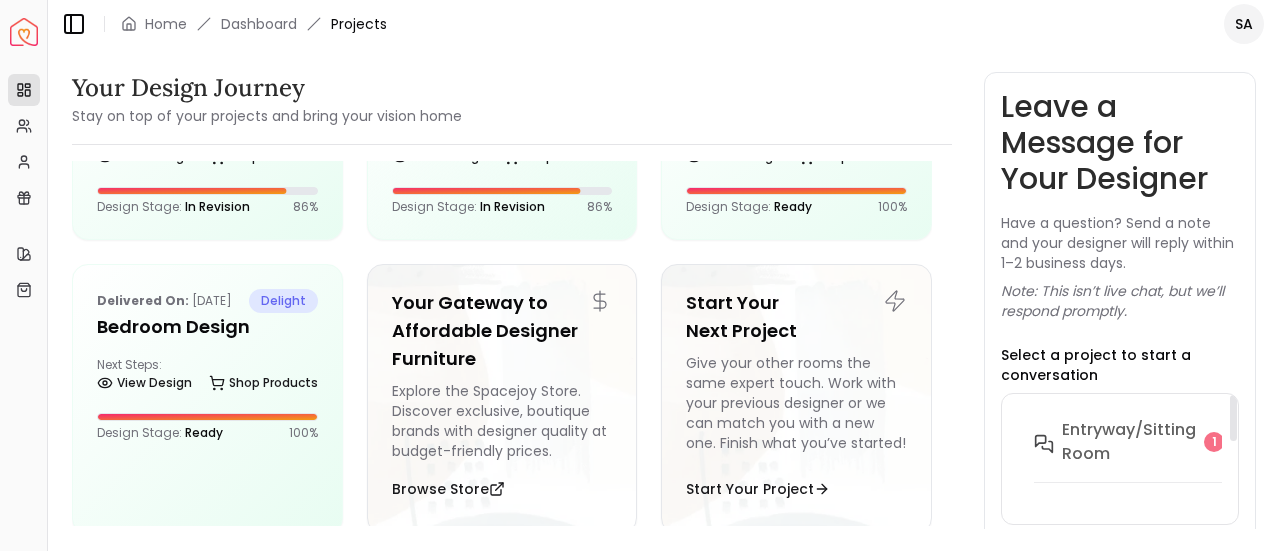 click on "entryway/Sitting Room" at bounding box center [1129, 442] 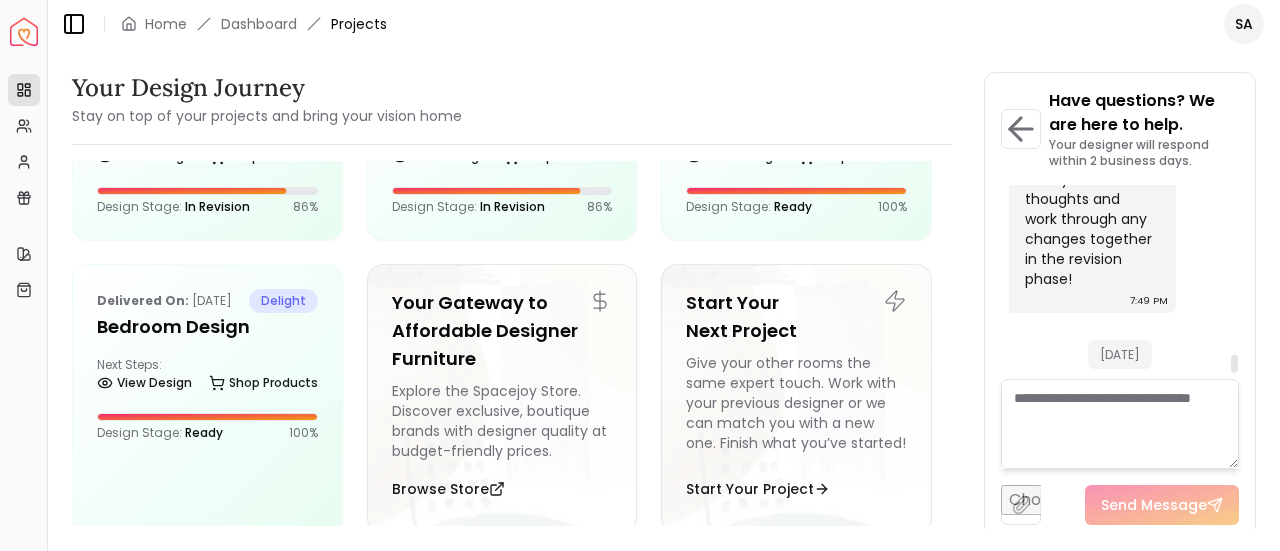 scroll, scrollTop: 2416, scrollLeft: 0, axis: vertical 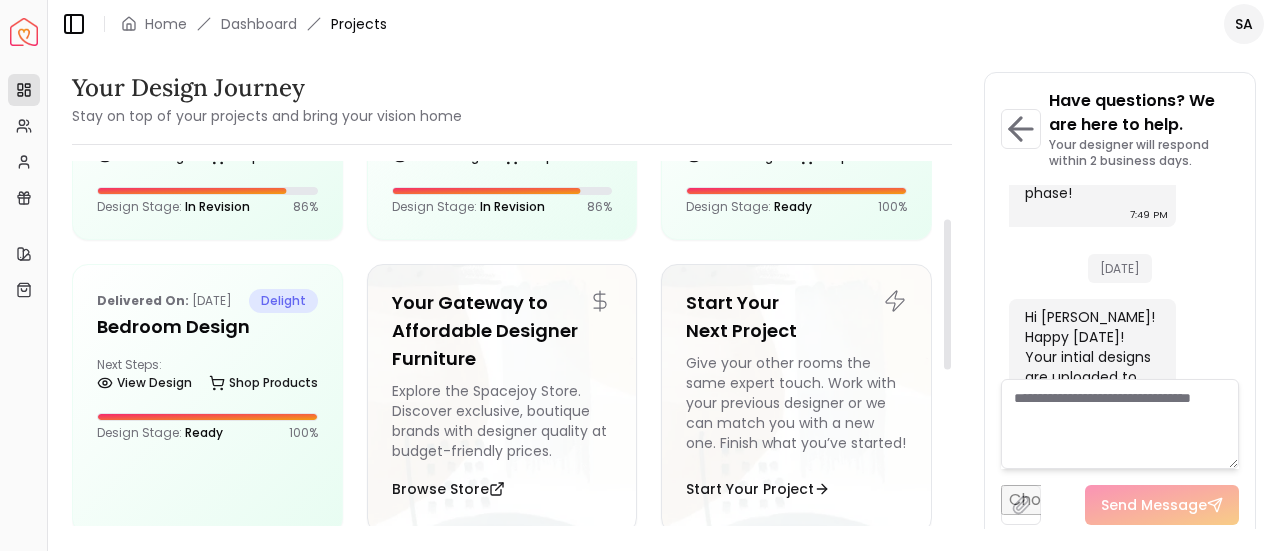 click on "Delivered on:   Jun 26, 2025 delight entryway/Sitting Room Next Steps: View Design Shop Products Design Stage:   In Revision 86 %" at bounding box center [207, 139] 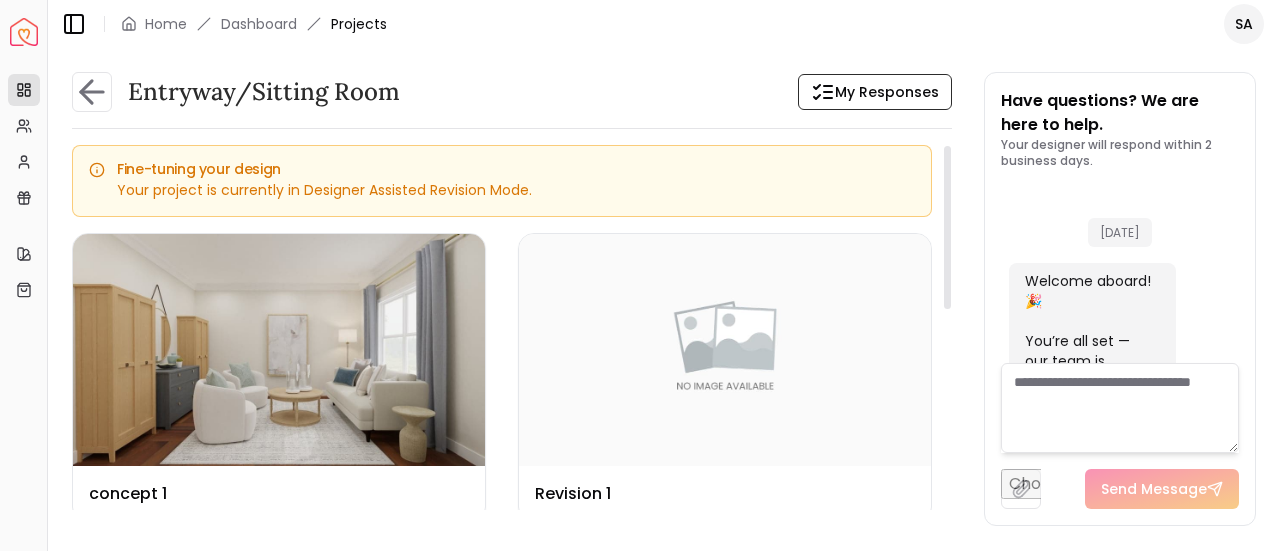 scroll, scrollTop: 2432, scrollLeft: 0, axis: vertical 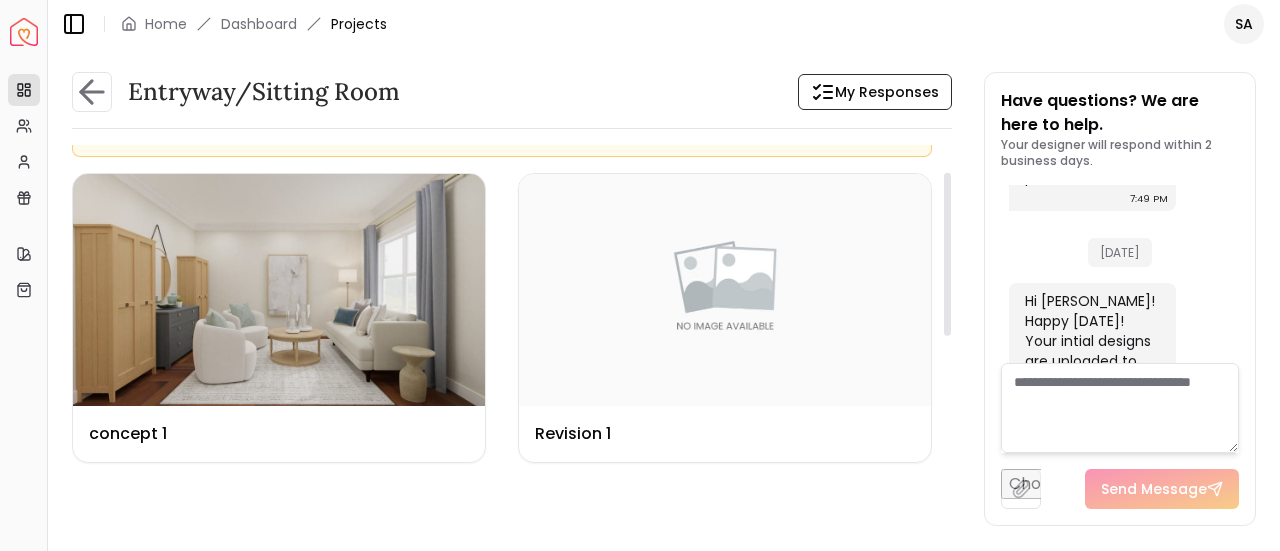 click at bounding box center (279, 290) 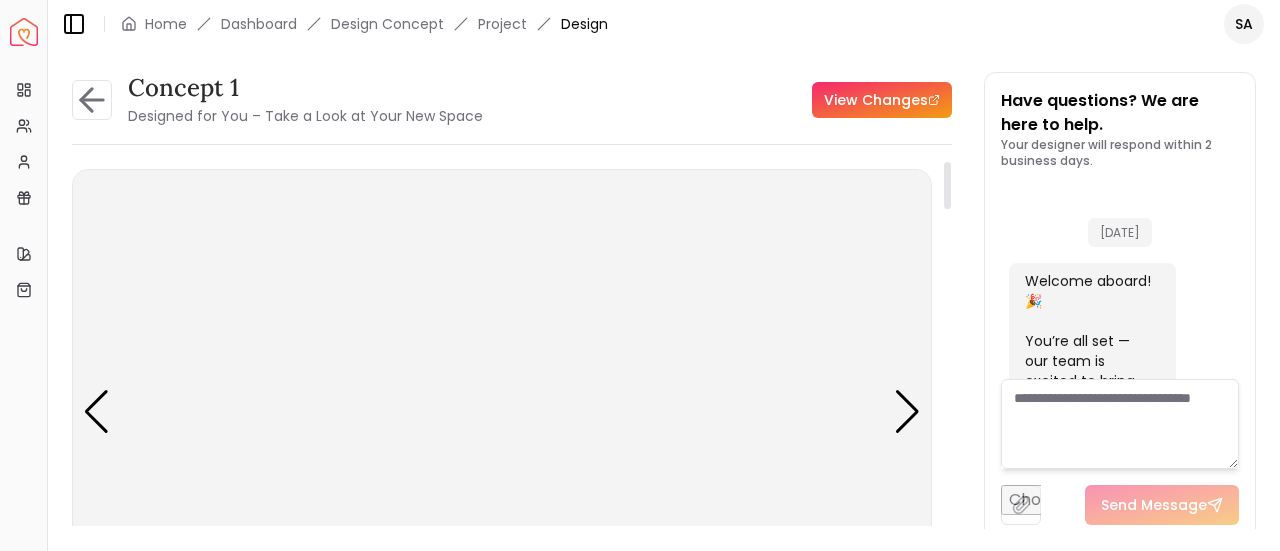 scroll, scrollTop: 2416, scrollLeft: 0, axis: vertical 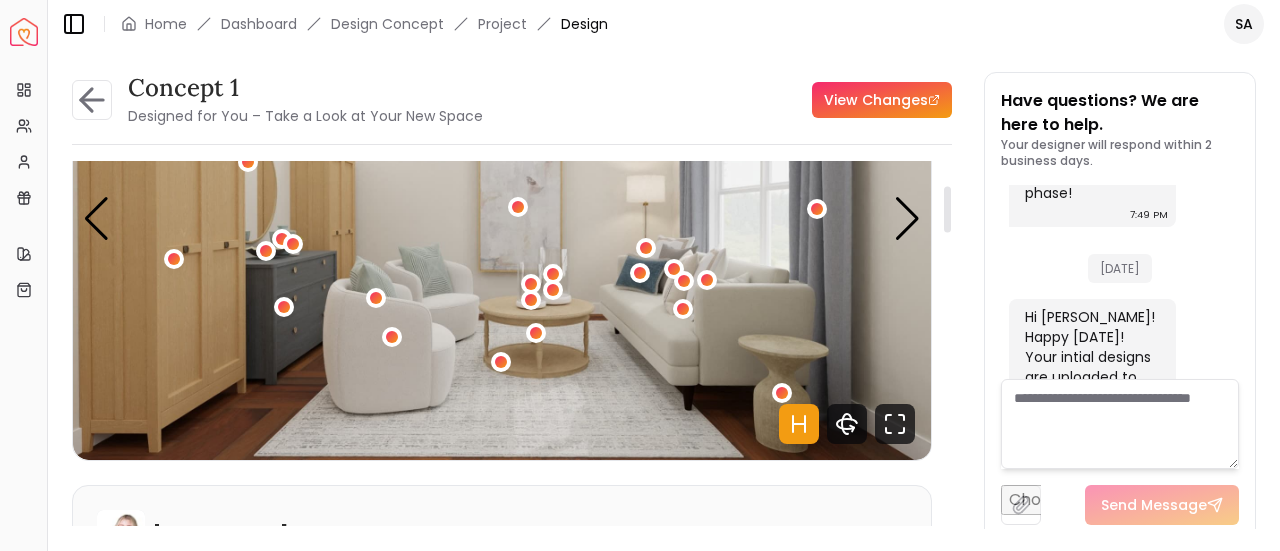 click 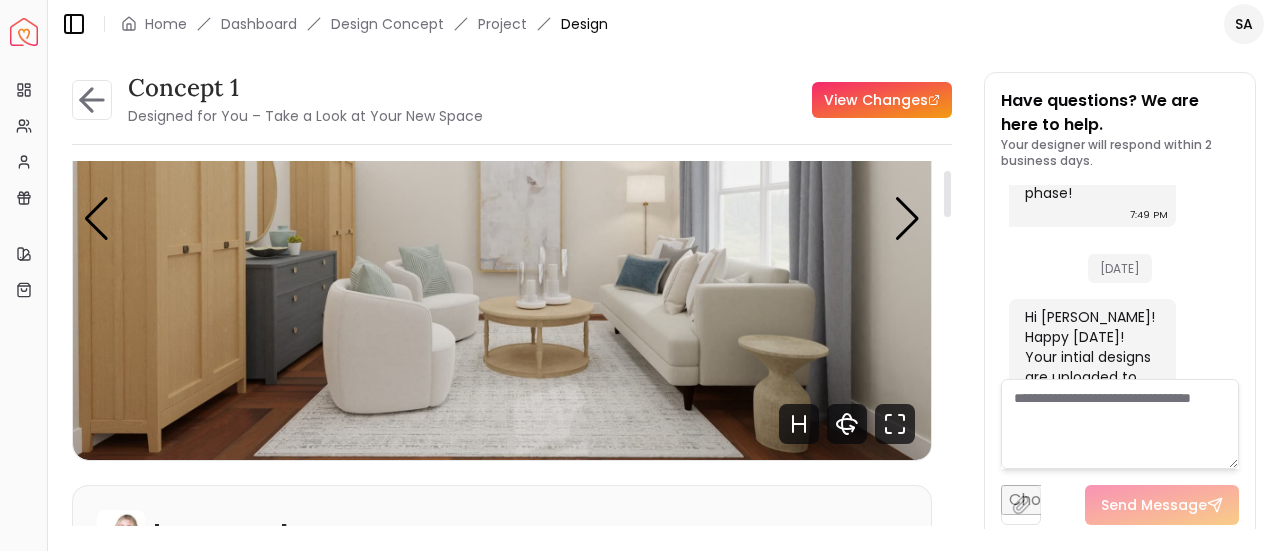 scroll, scrollTop: 65, scrollLeft: 0, axis: vertical 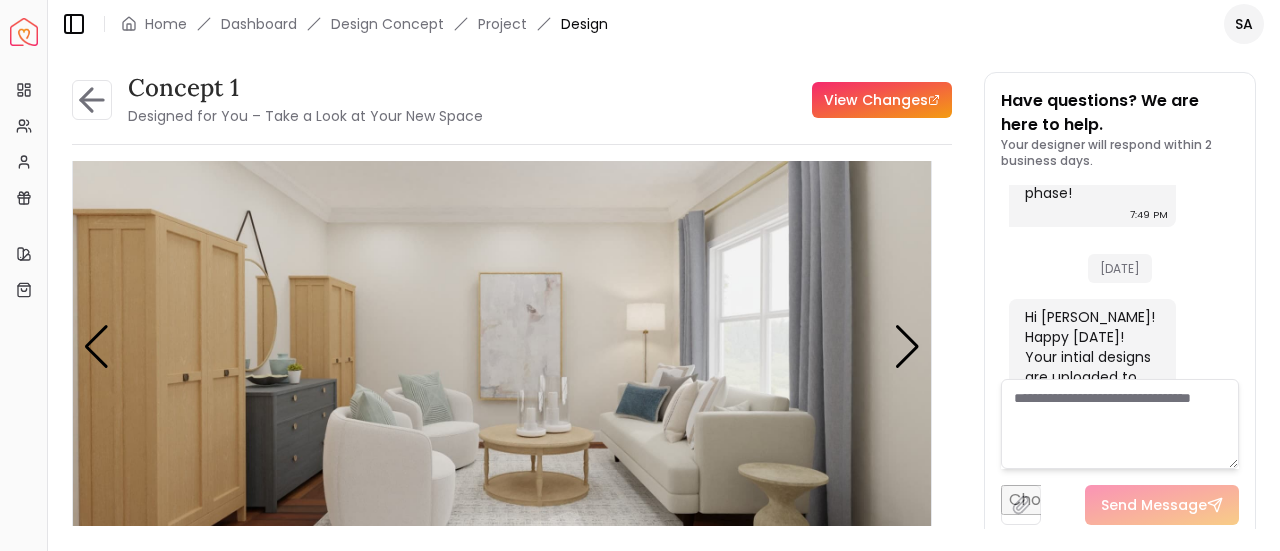 click 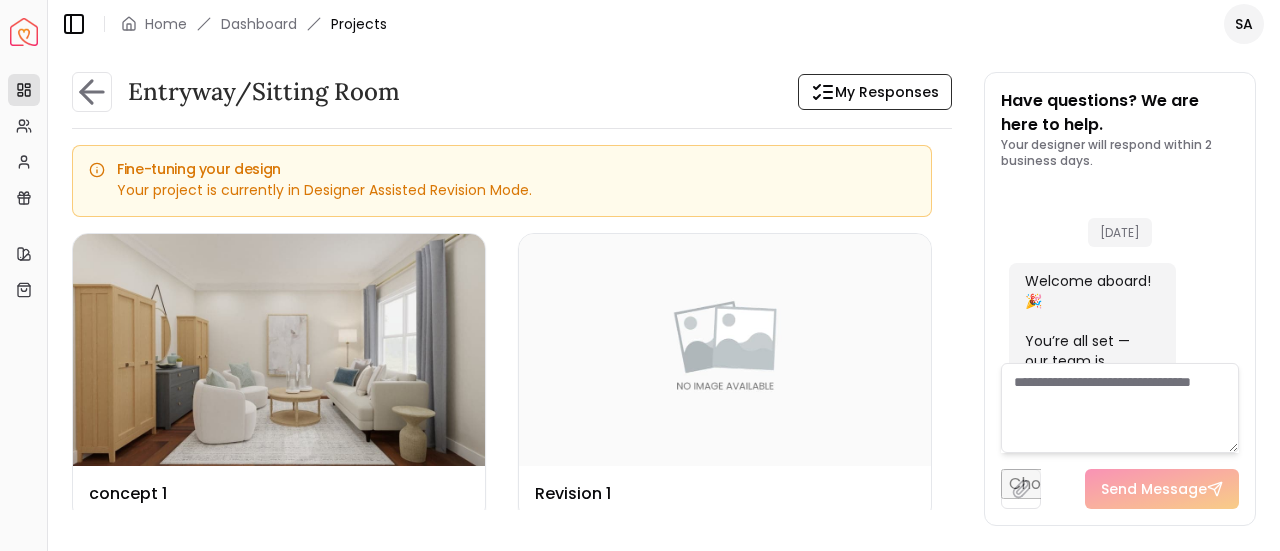 scroll, scrollTop: 2432, scrollLeft: 0, axis: vertical 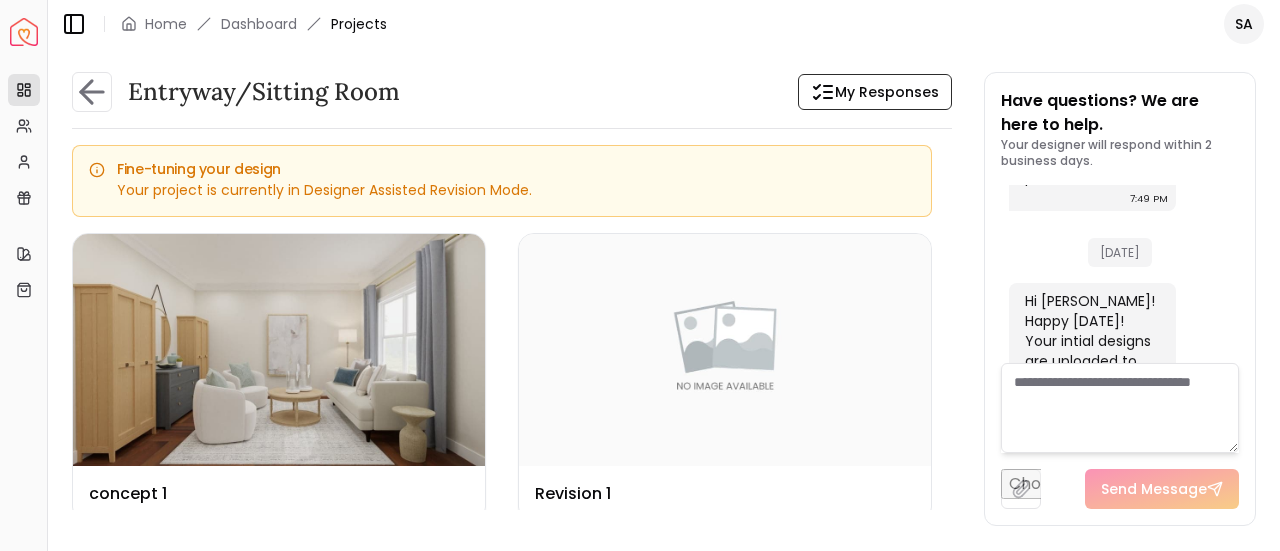click on "entryway/Sitting Room" at bounding box center [236, 92] 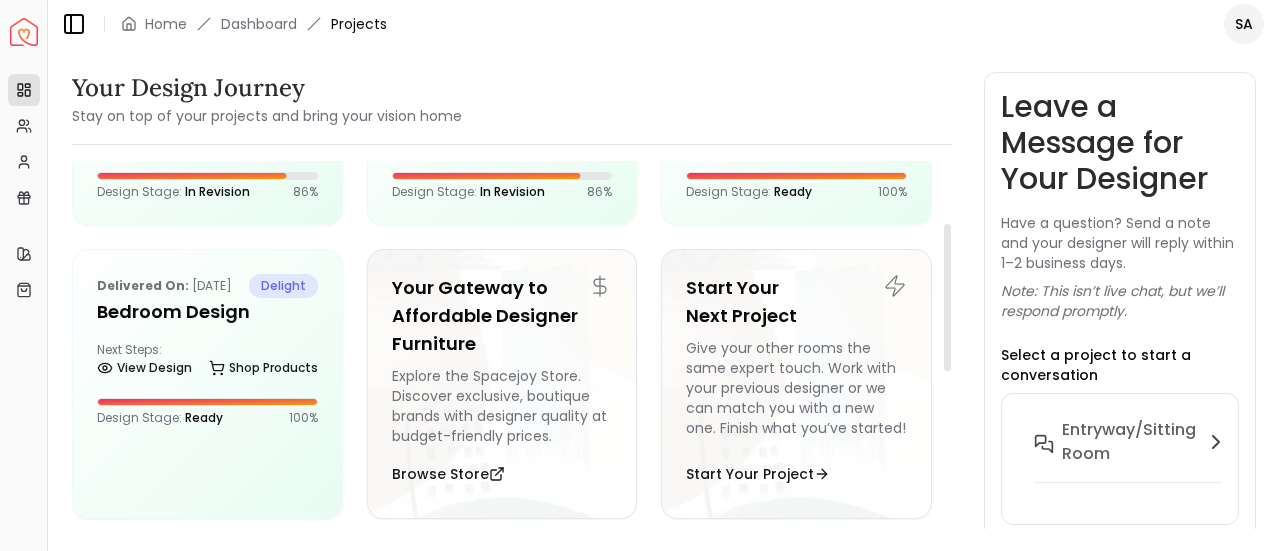 scroll, scrollTop: 118, scrollLeft: 0, axis: vertical 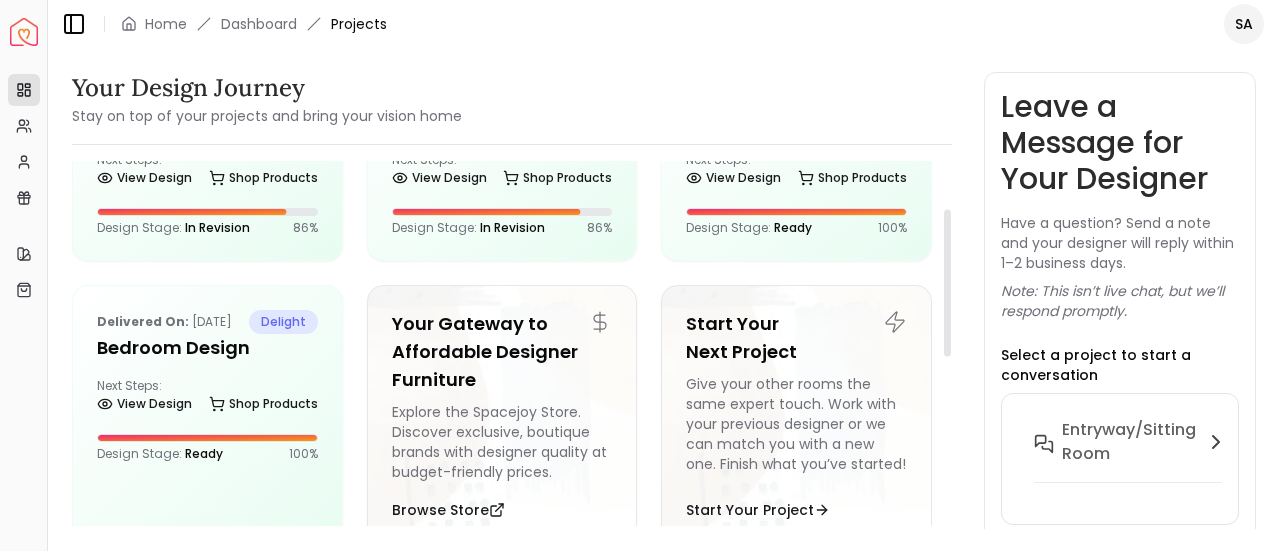 click on "Delivered on:   Apr 26, 2025 delight" at bounding box center [207, 322] 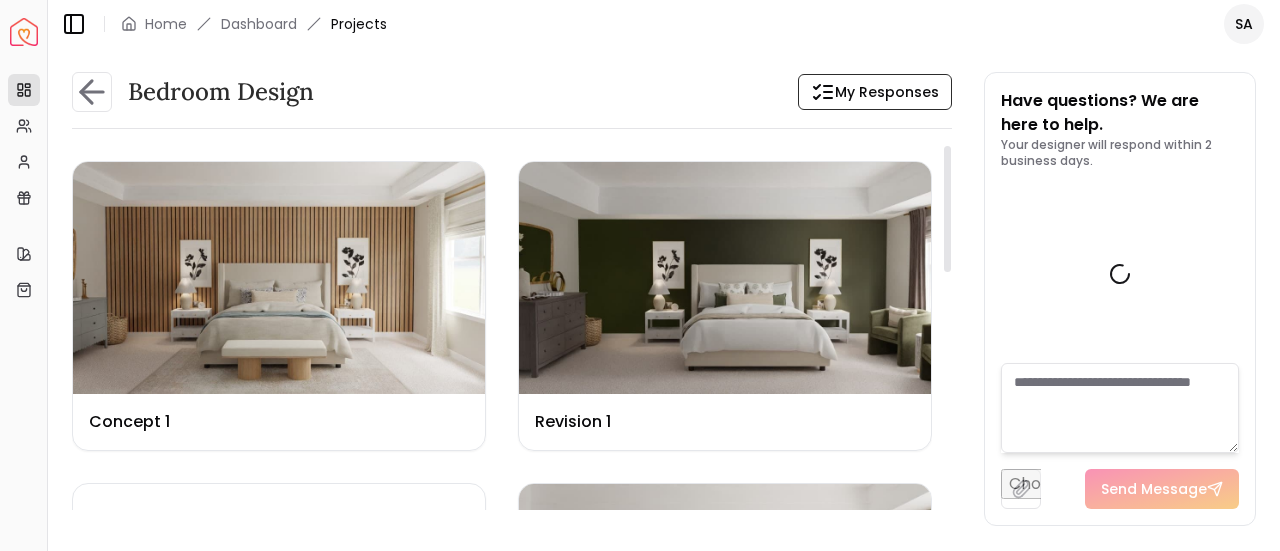 scroll, scrollTop: 7492, scrollLeft: 0, axis: vertical 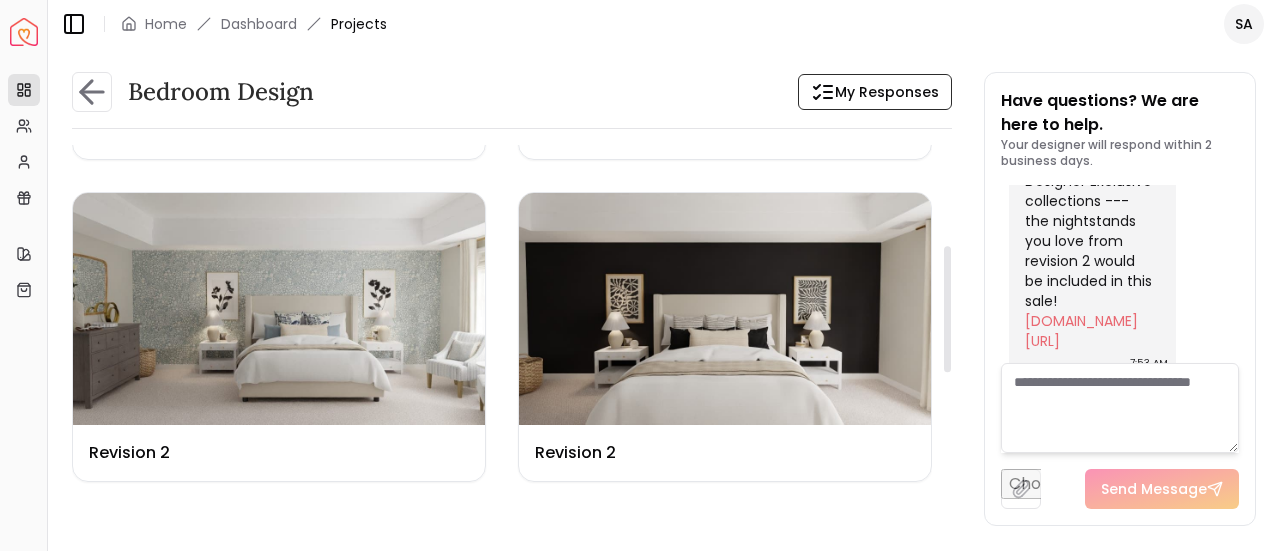 click at bounding box center [725, 309] 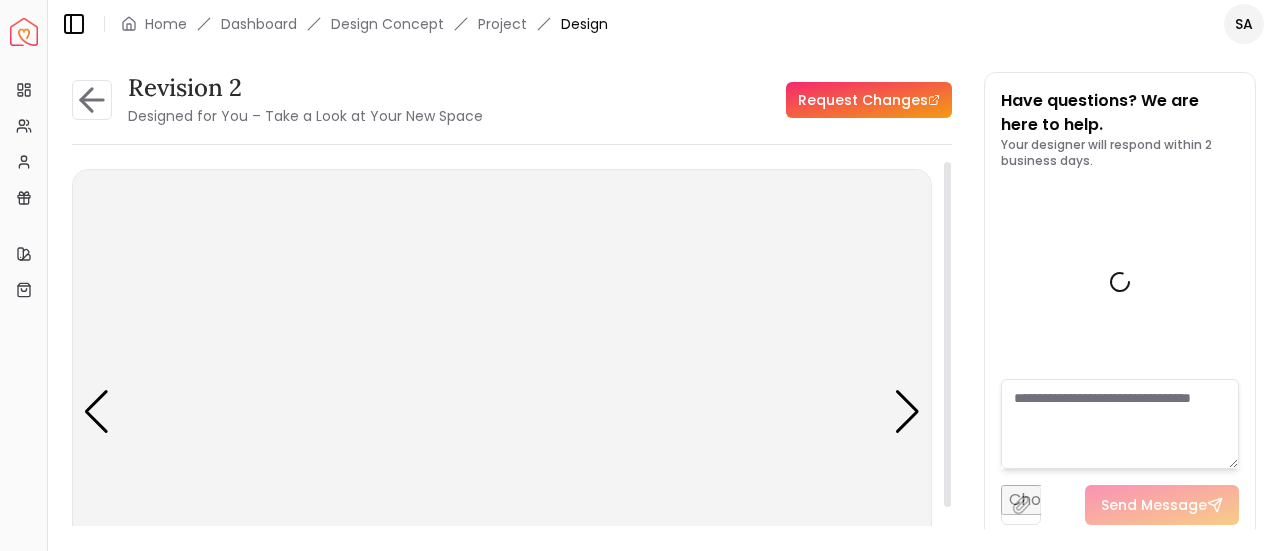 scroll, scrollTop: 7476, scrollLeft: 0, axis: vertical 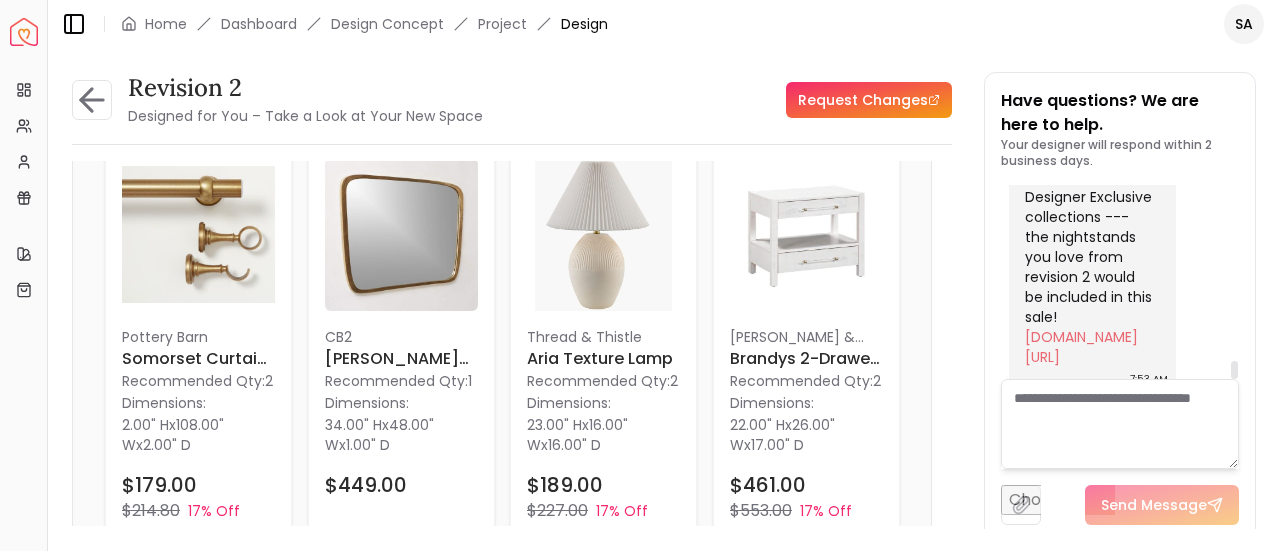 click on "docs.google.com/document/d/1xa-GCClvwTw15q-xKP1tcmMqGkwQkZZgO0gx28MXuL4/edit?usp=sharing" at bounding box center (1081, 347) 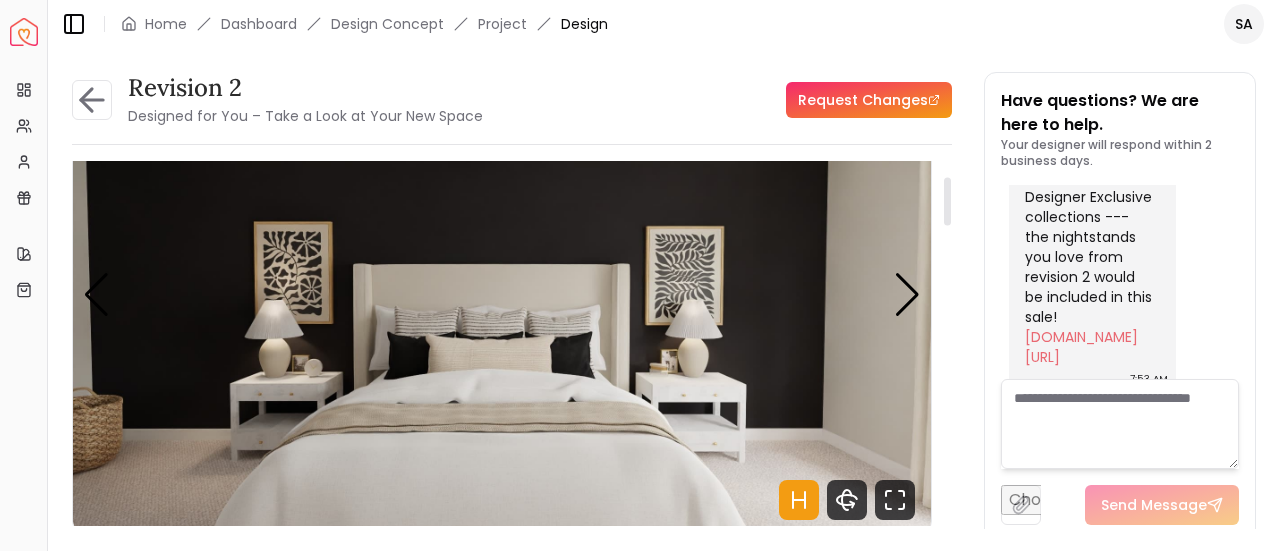 scroll, scrollTop: 44, scrollLeft: 0, axis: vertical 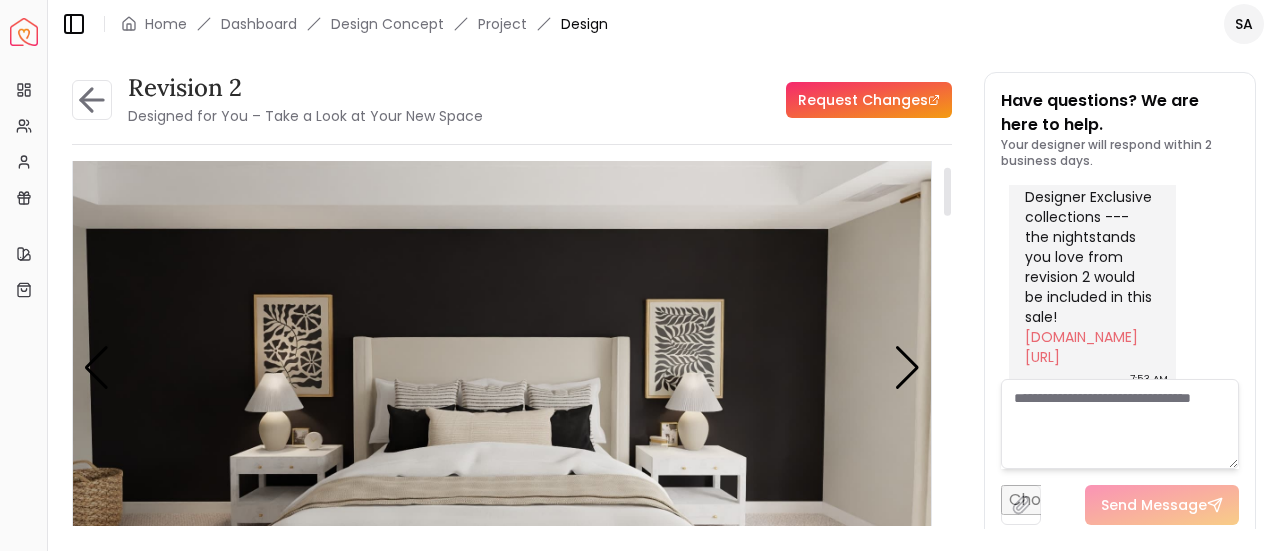 click at bounding box center (907, 368) 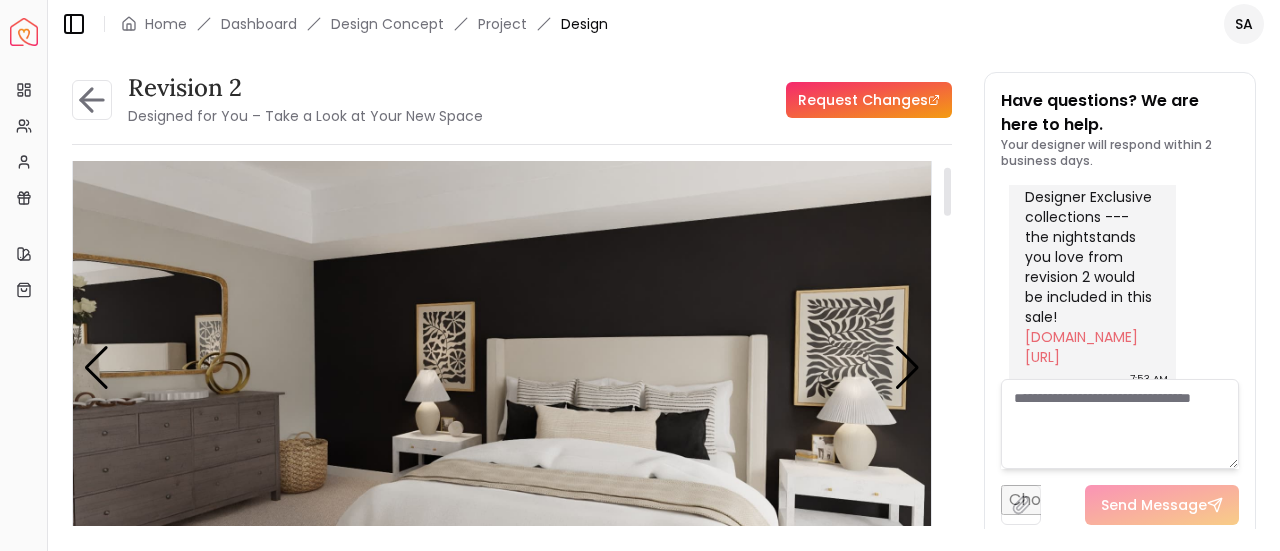 click at bounding box center [907, 368] 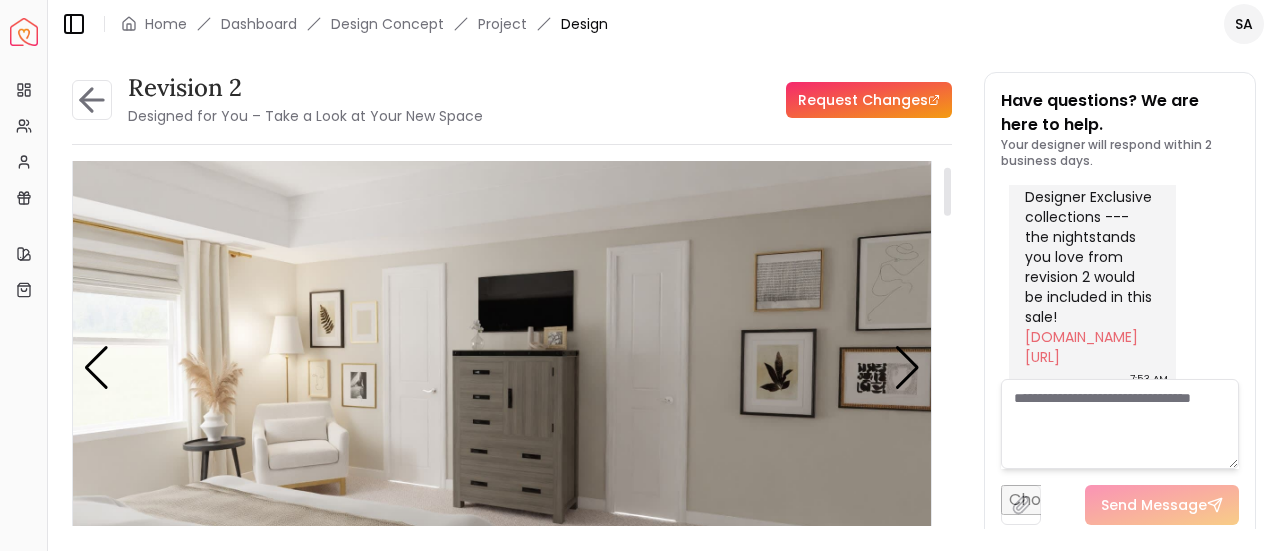 click at bounding box center (907, 368) 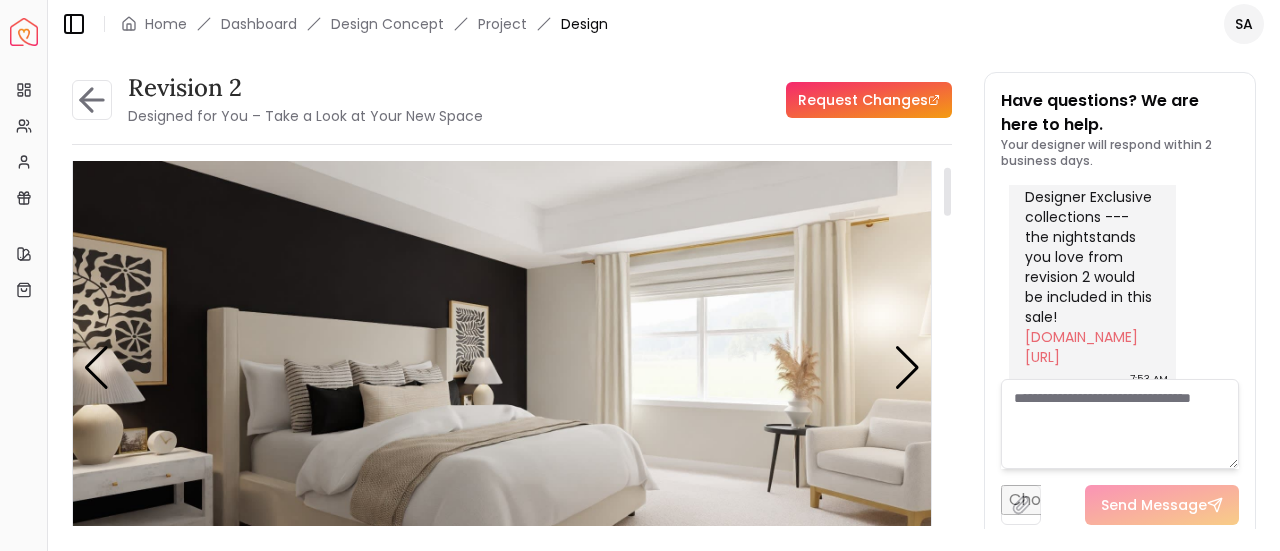 click at bounding box center (907, 368) 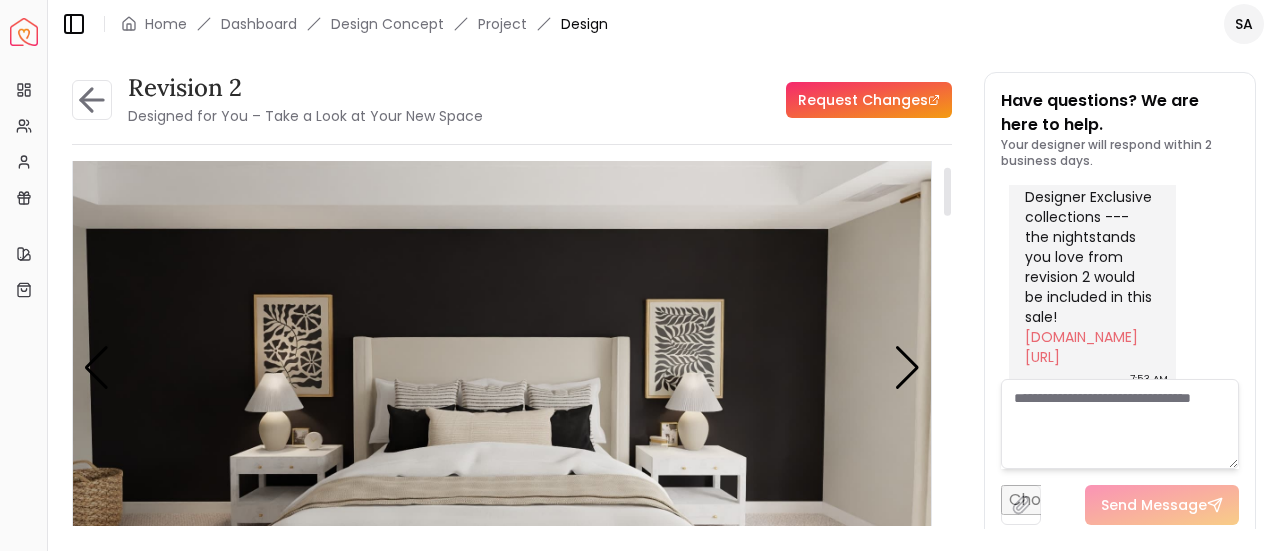 click at bounding box center (907, 368) 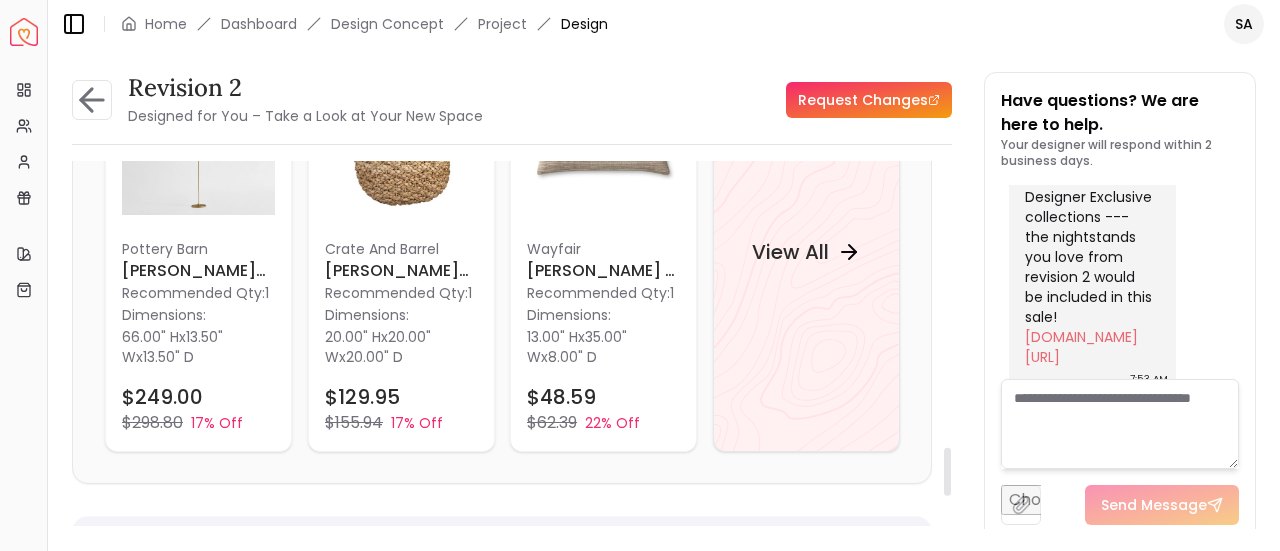 scroll, scrollTop: 2152, scrollLeft: 0, axis: vertical 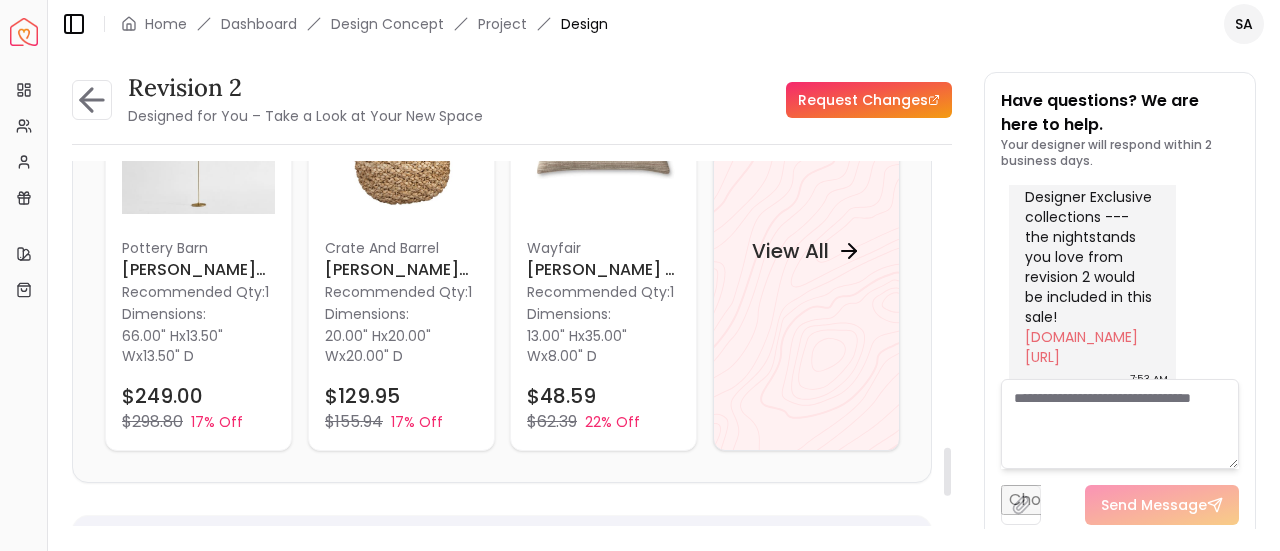 click 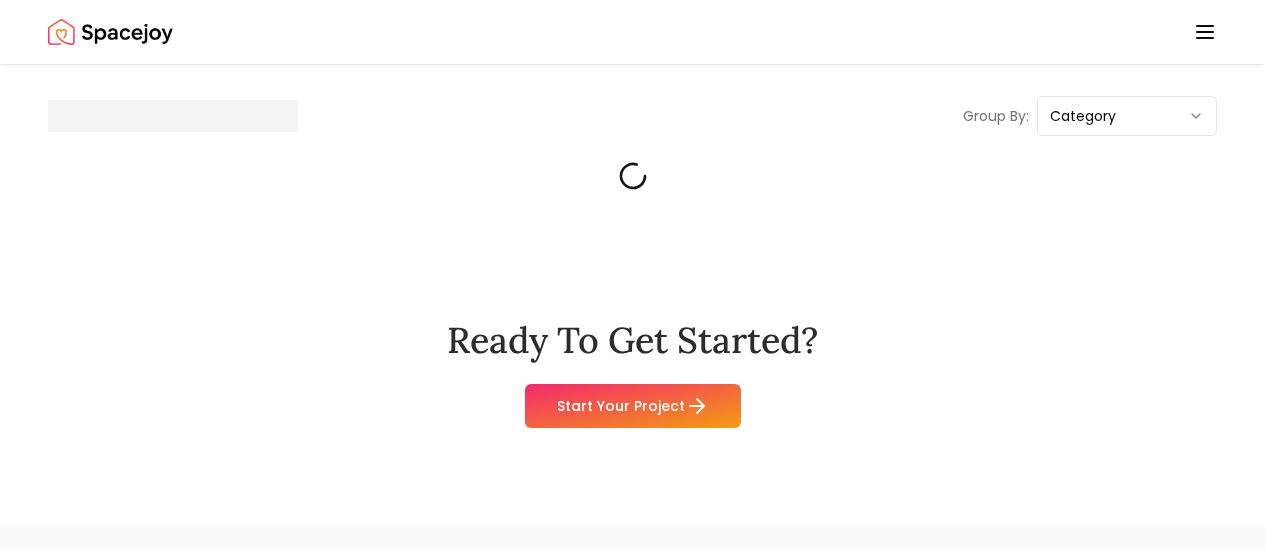 scroll, scrollTop: 0, scrollLeft: 0, axis: both 